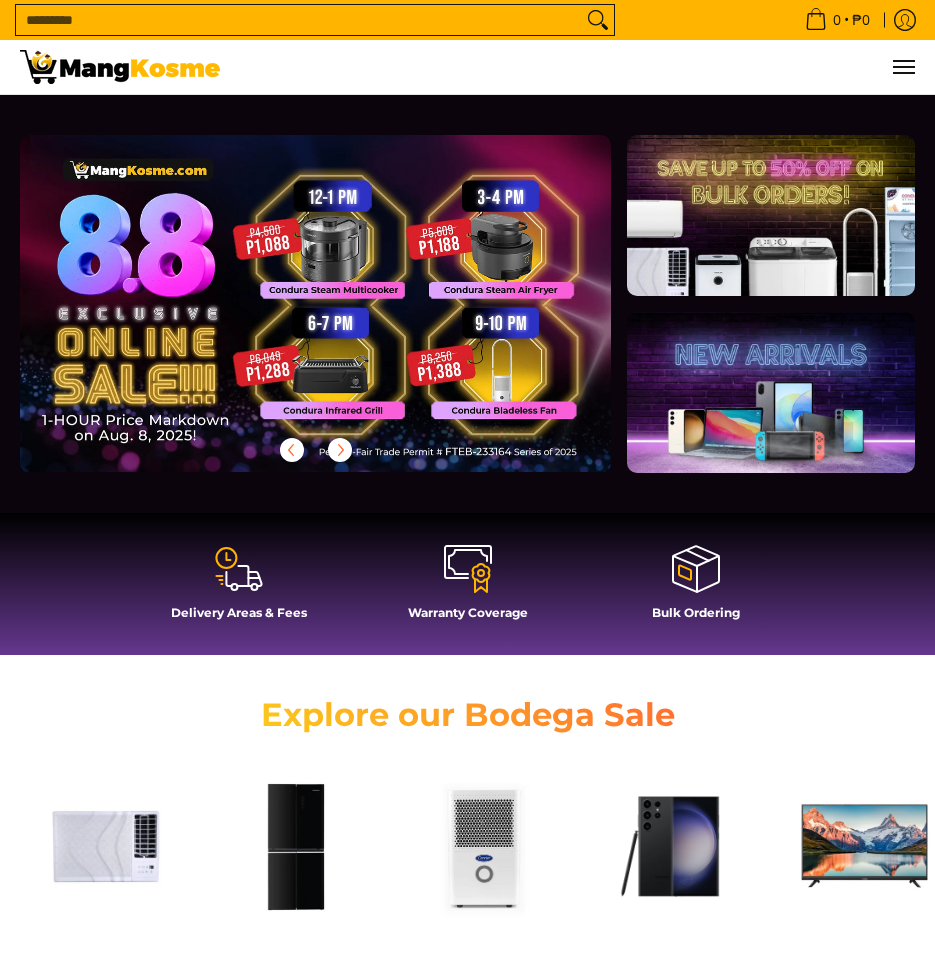scroll, scrollTop: 300, scrollLeft: 0, axis: vertical 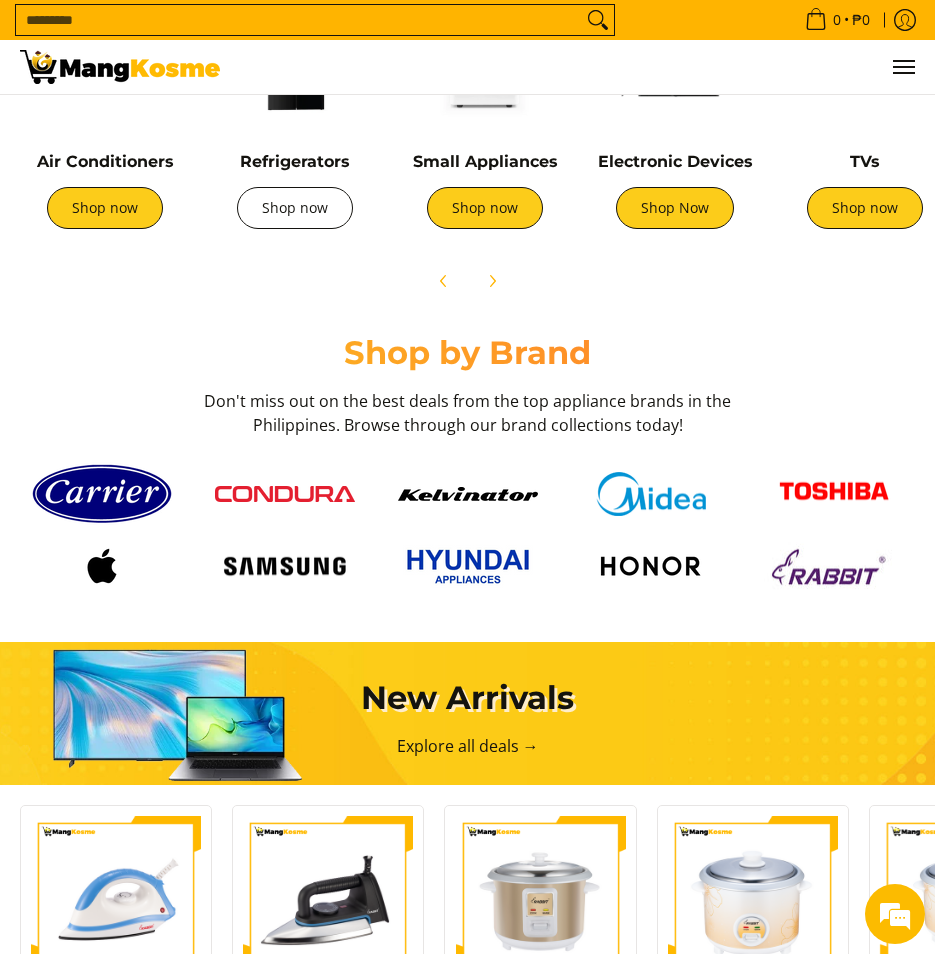 click on "Shop now" at bounding box center (295, 208) 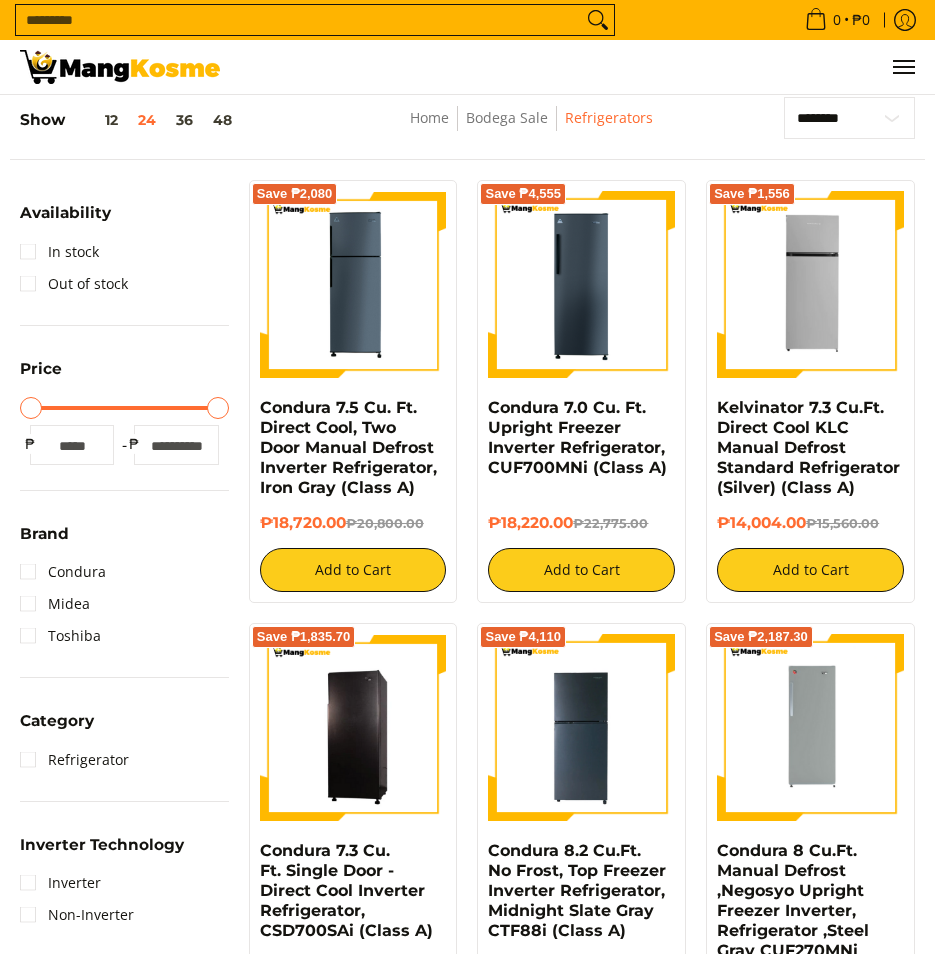 scroll, scrollTop: 201, scrollLeft: 0, axis: vertical 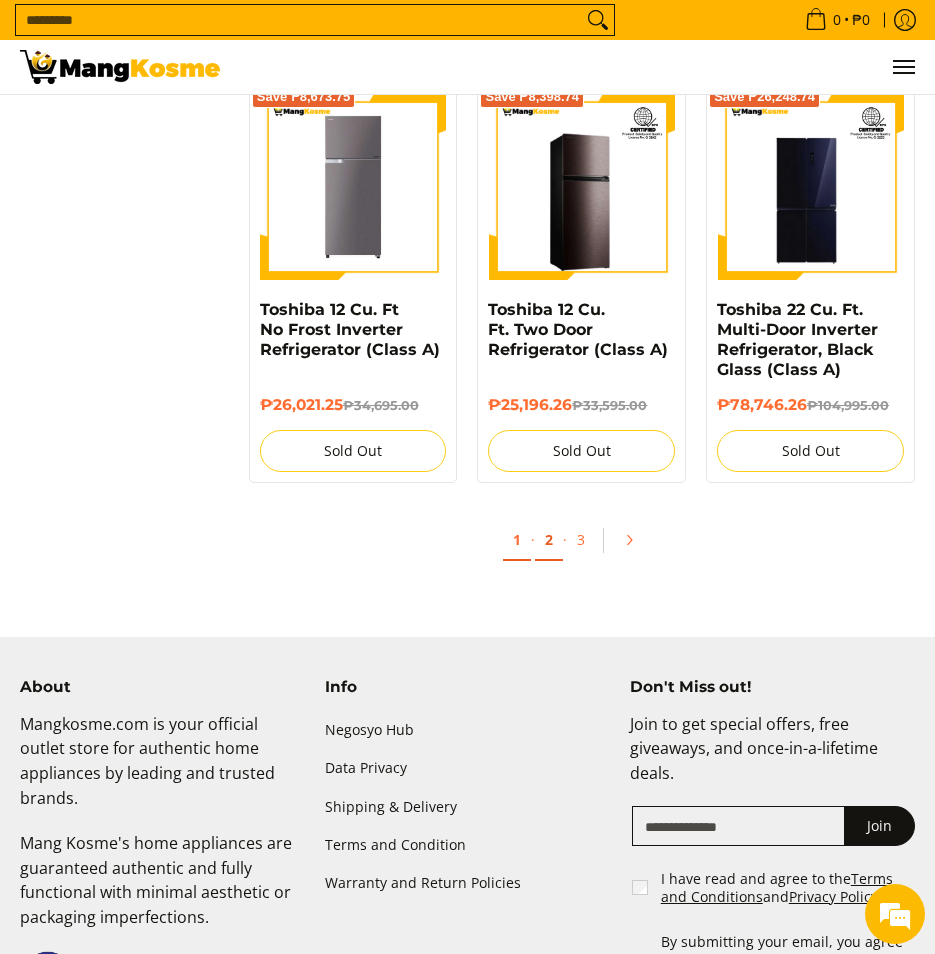click on "2" at bounding box center [549, 540] 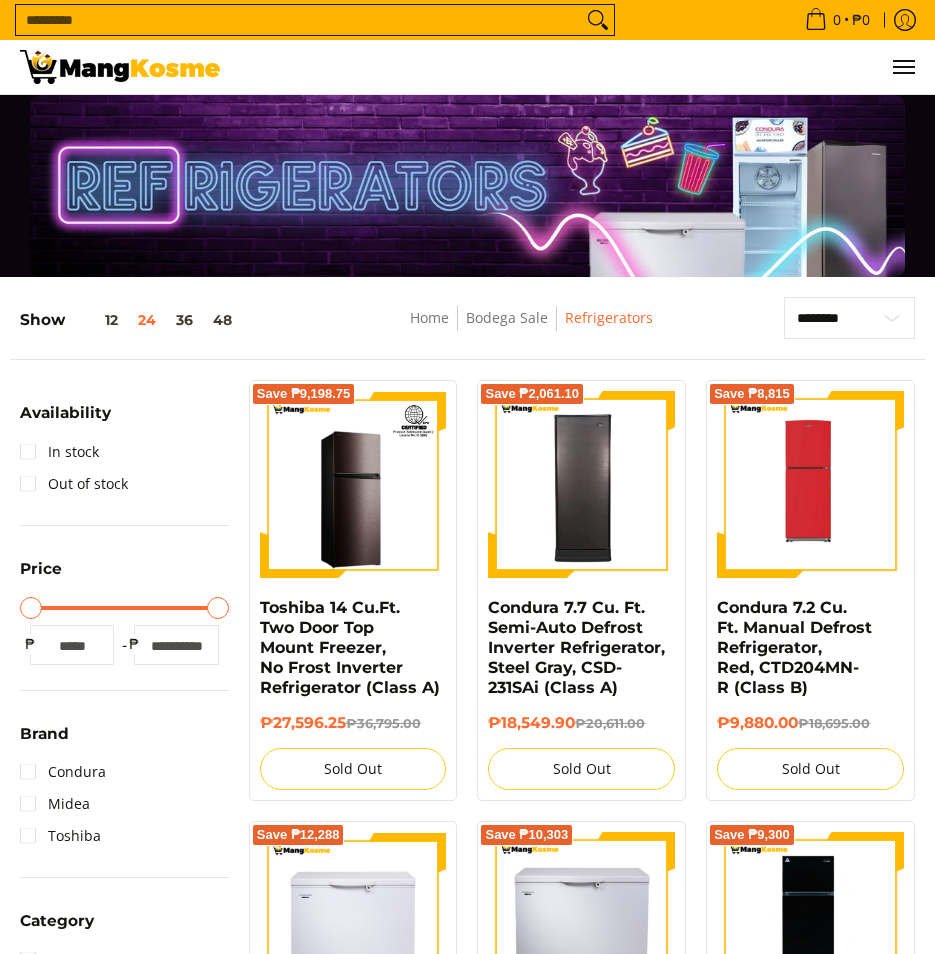 scroll, scrollTop: 0, scrollLeft: 0, axis: both 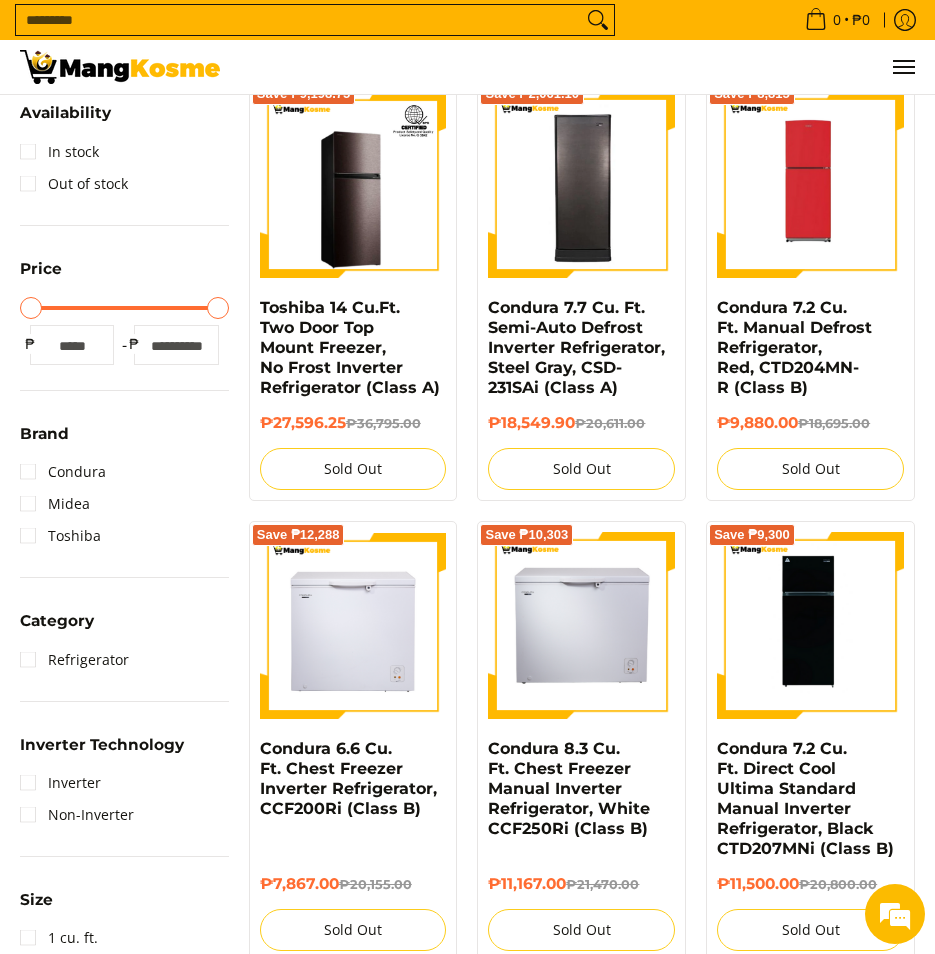 click on "Condura 7.2 Cu. Ft. Manual Defrost Refrigerator, Red, CTD204MN-R (Class B)" at bounding box center [810, 348] 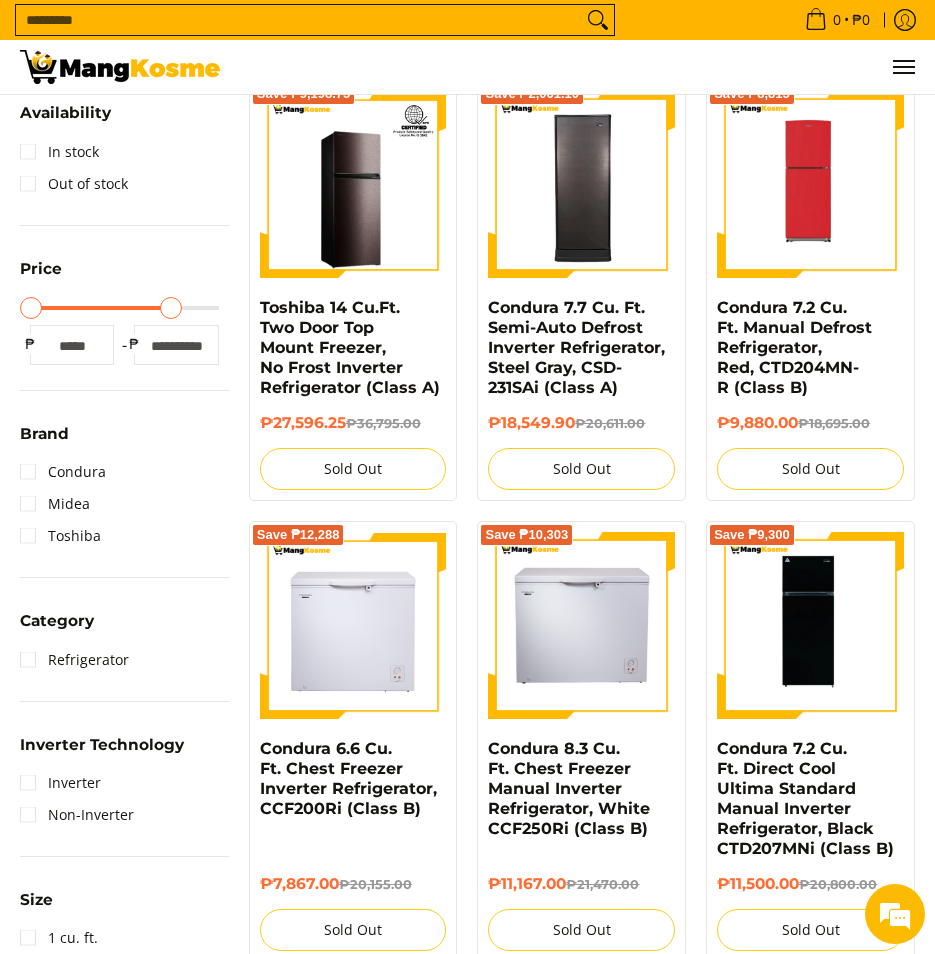 type on "*****" 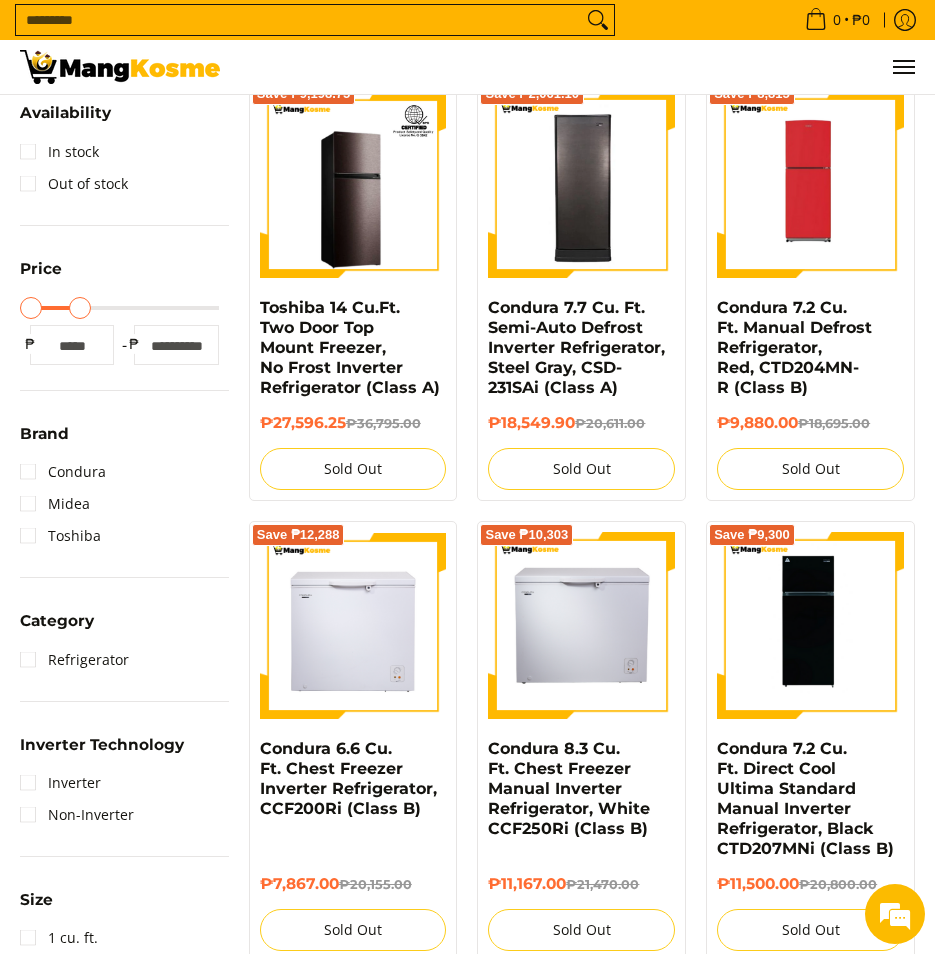 type on "*****" 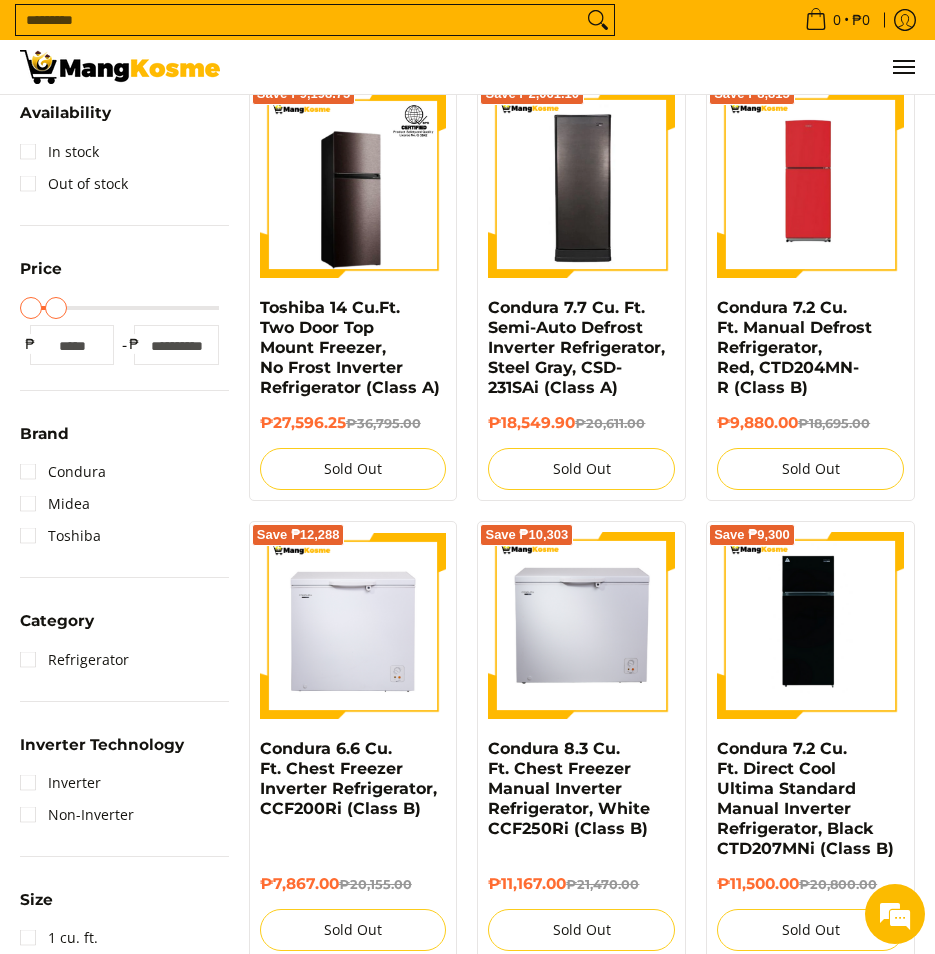 type on "*****" 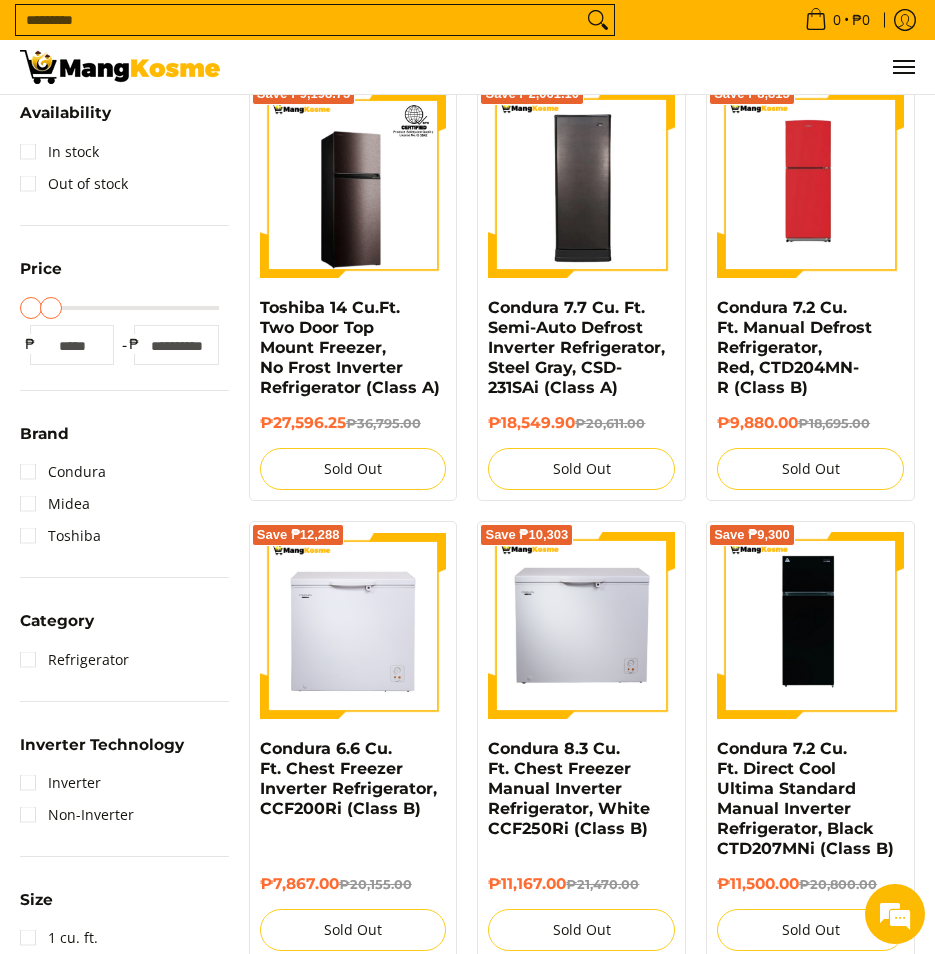 type on "****" 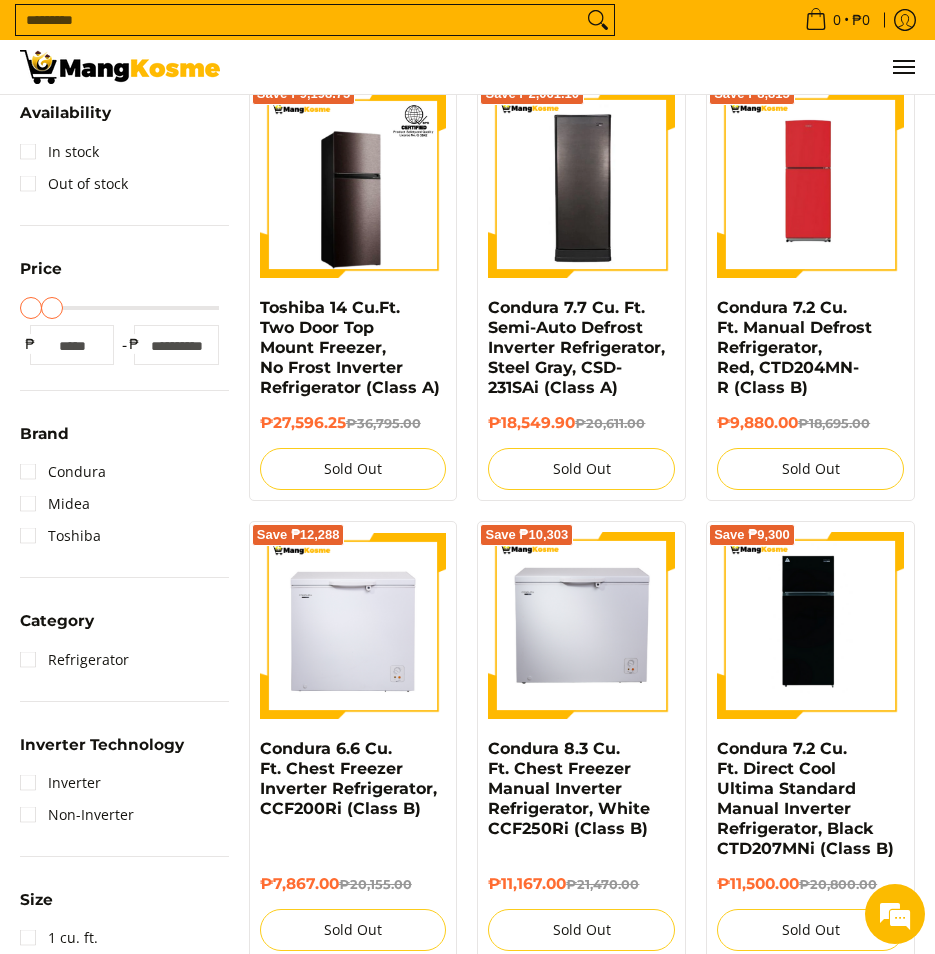 type on "*****" 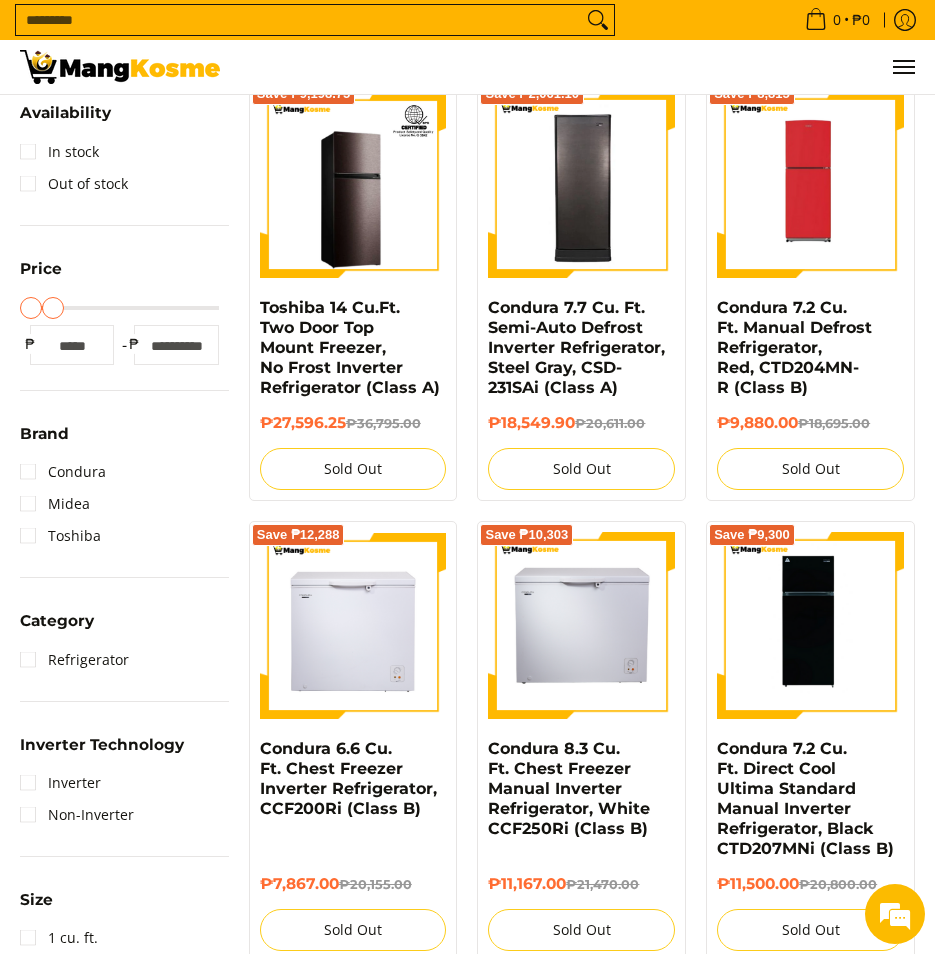 drag, startPoint x: 221, startPoint y: 311, endPoint x: 54, endPoint y: 320, distance: 167.24234 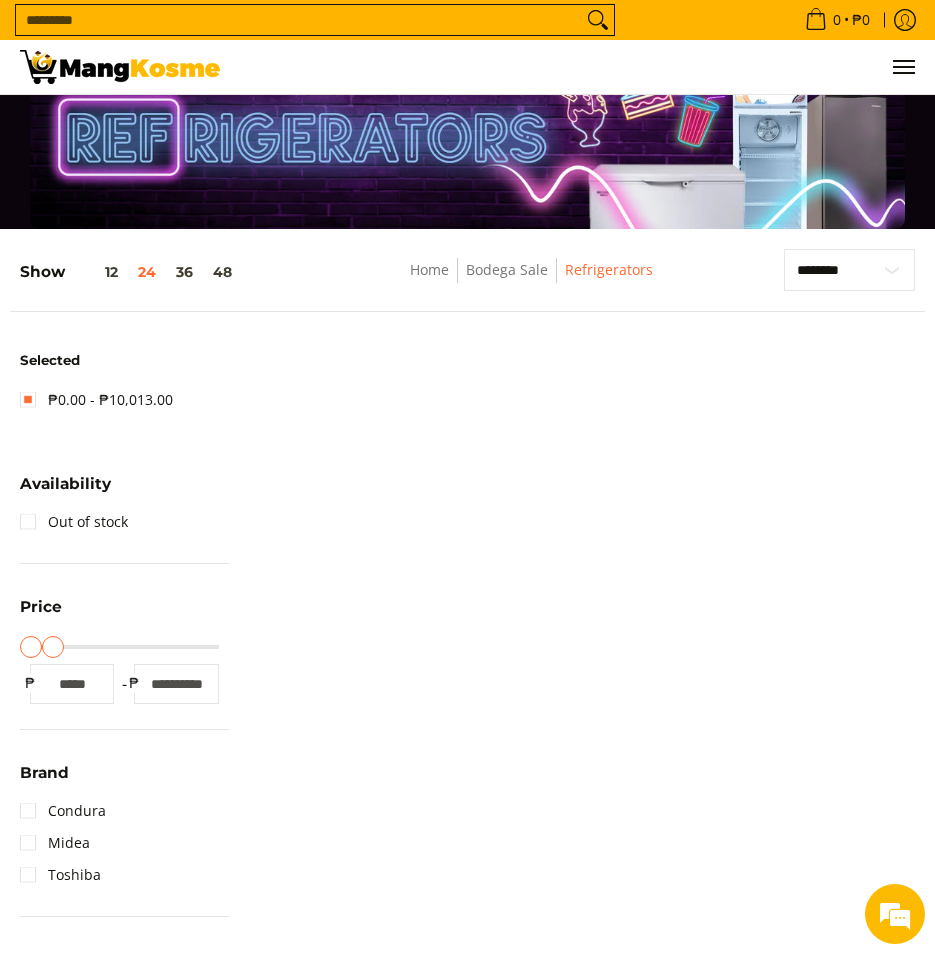 scroll, scrollTop: 0, scrollLeft: 0, axis: both 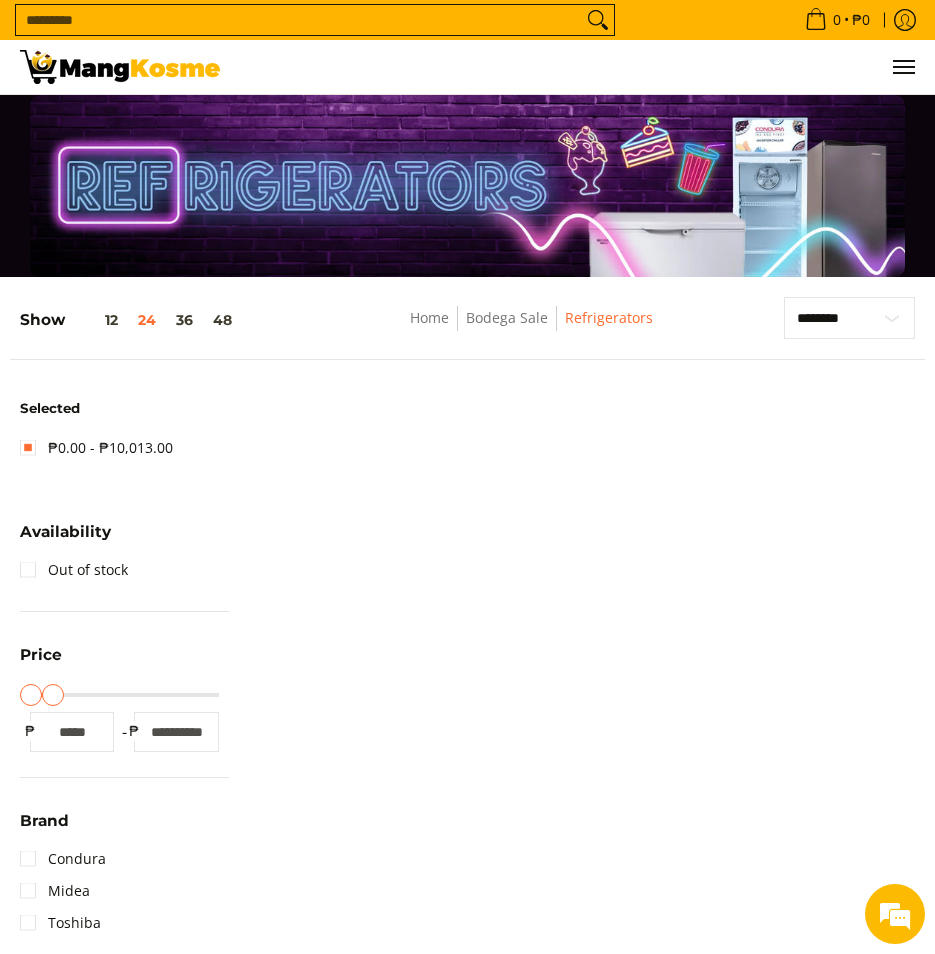 click on "Show 12 24 36 48" at bounding box center (131, 319) 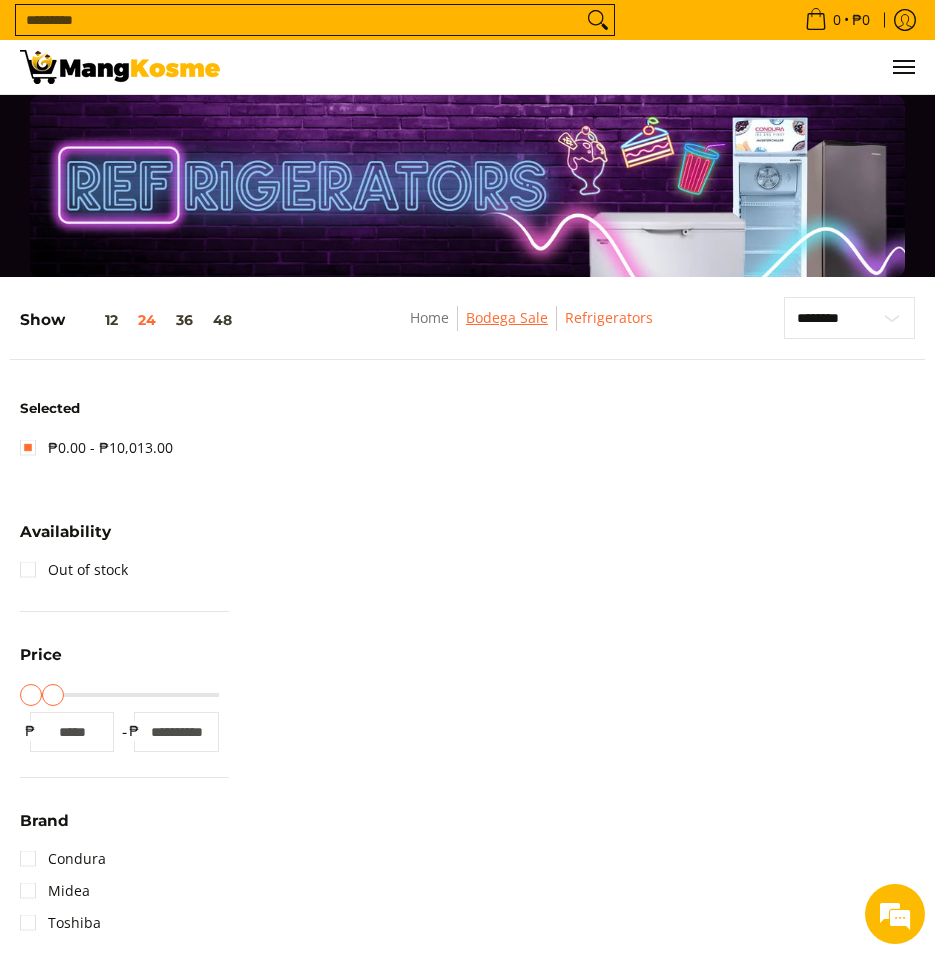 click on "Bodega Sale" at bounding box center (507, 317) 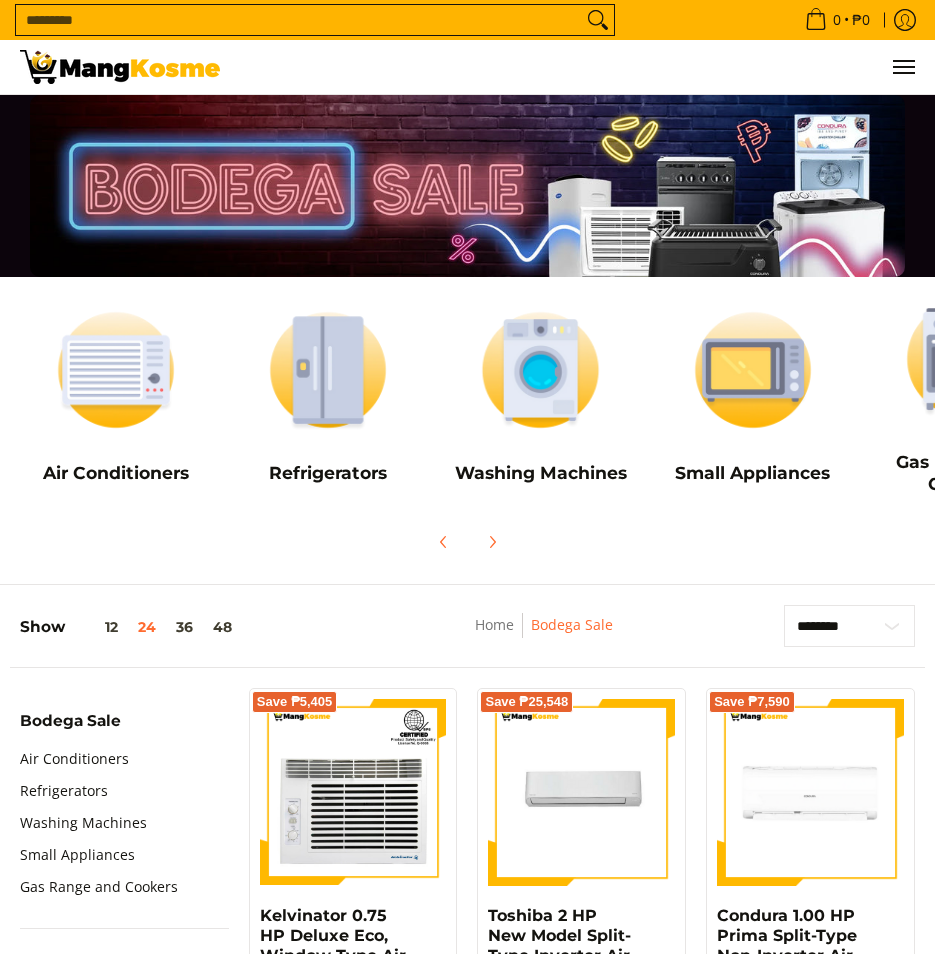 scroll, scrollTop: 422, scrollLeft: 0, axis: vertical 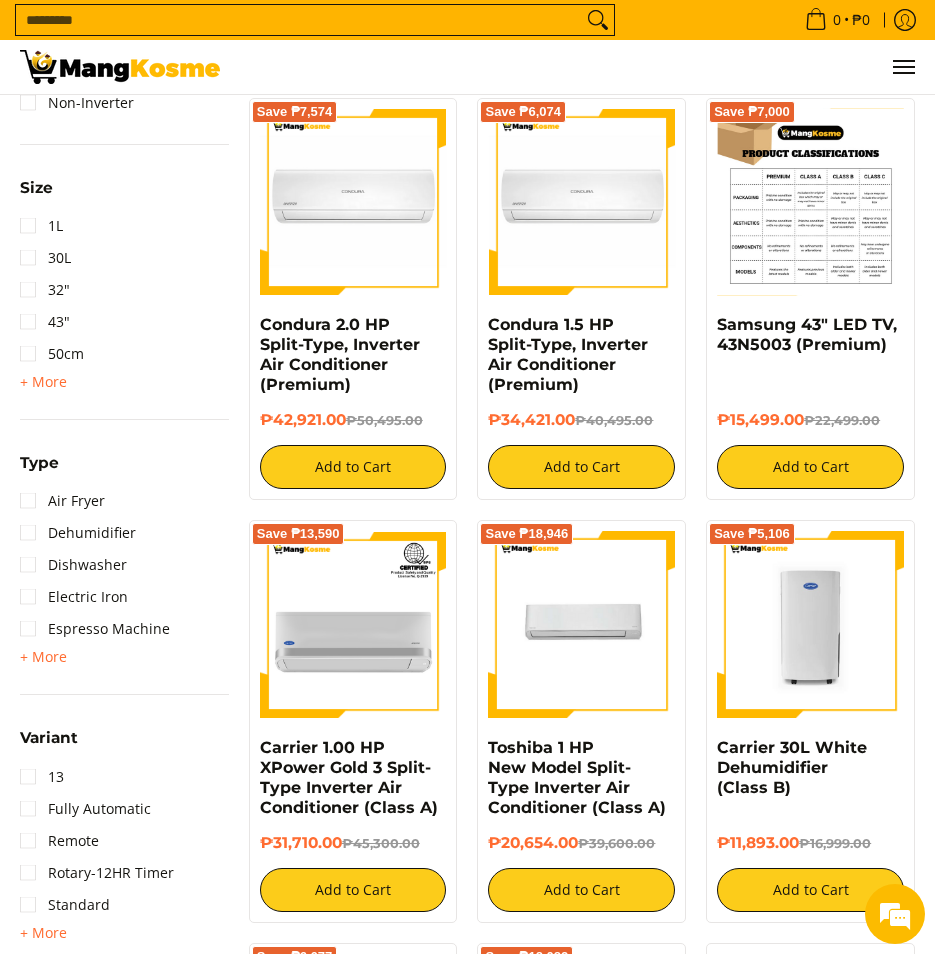 click at bounding box center [810, 202] 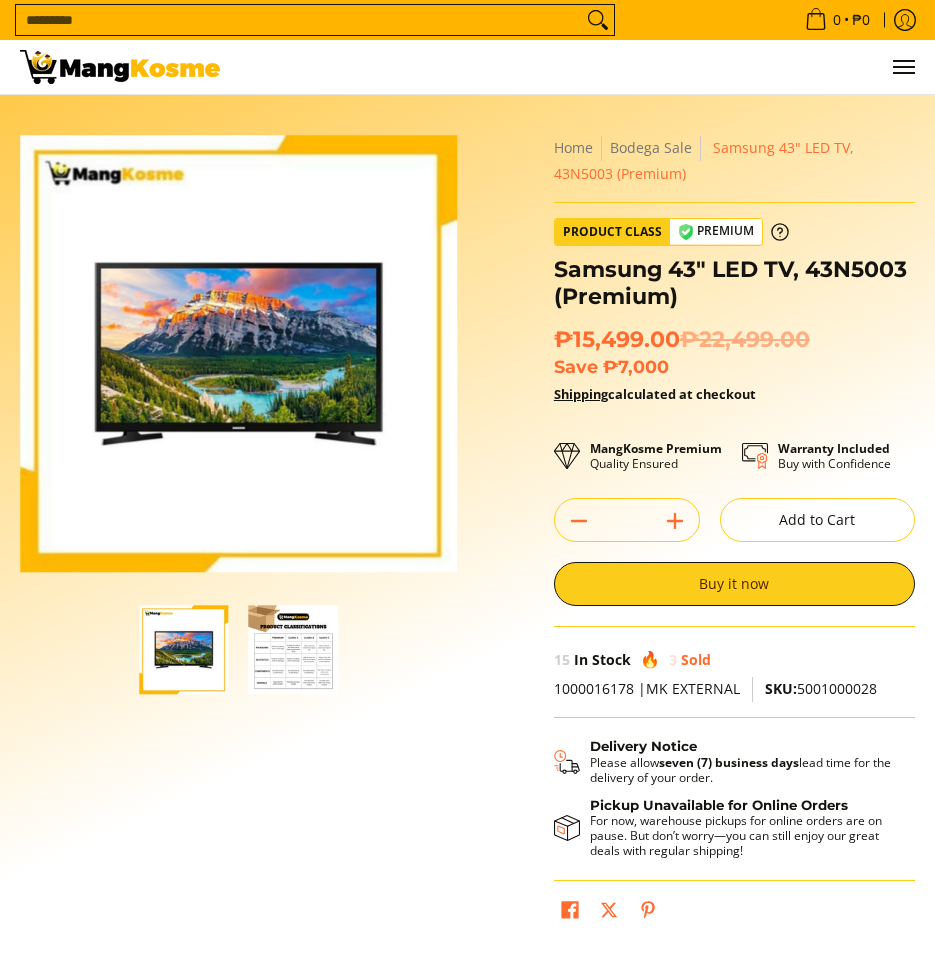 scroll, scrollTop: 0, scrollLeft: 0, axis: both 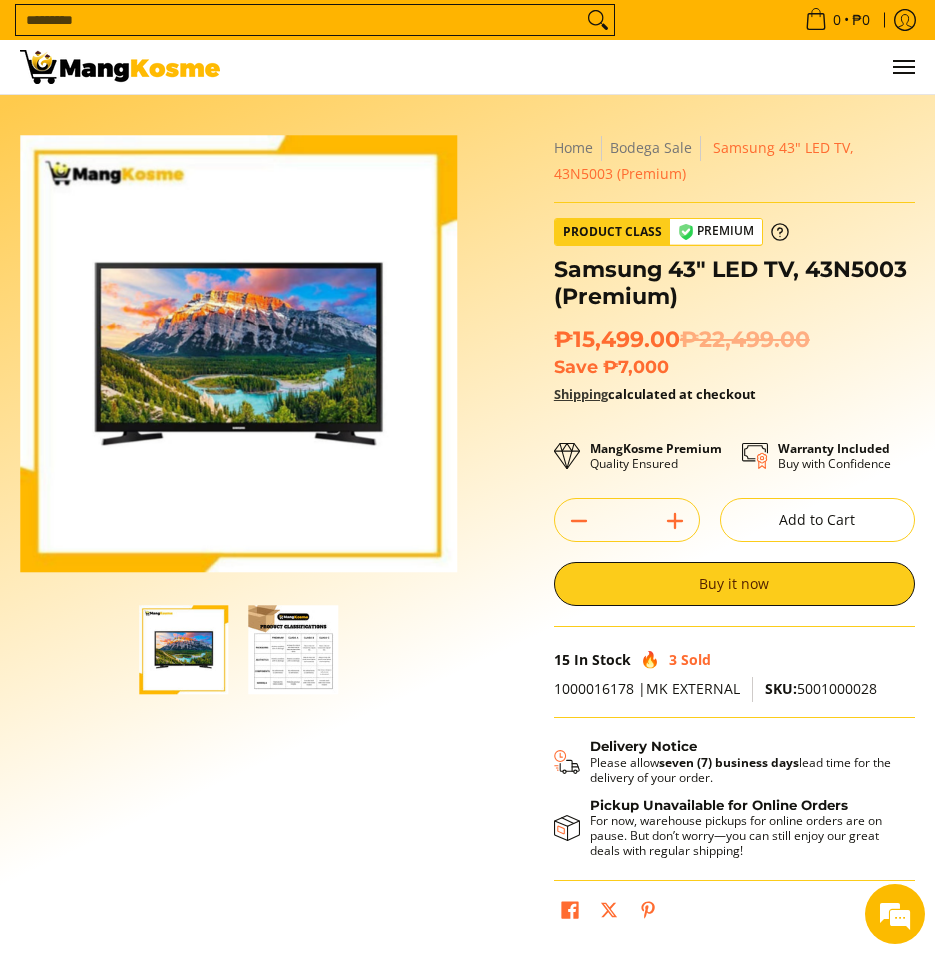 click on "Shipping" at bounding box center [581, 394] 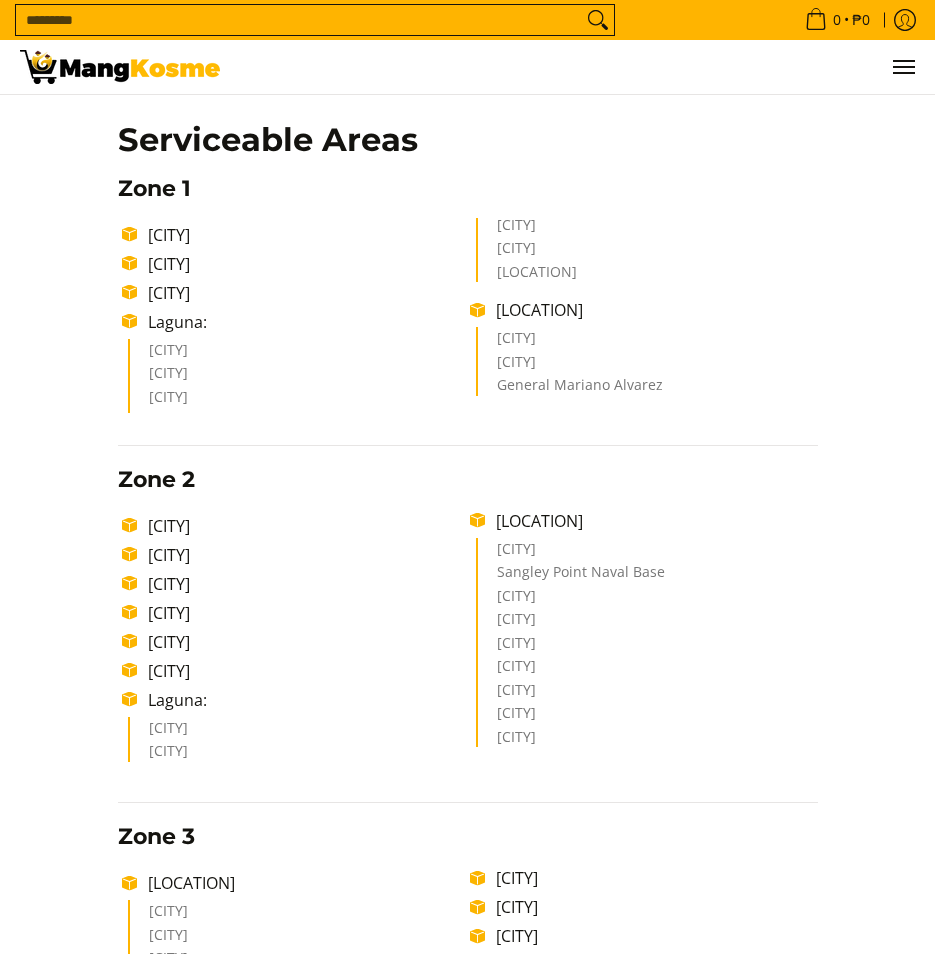 scroll, scrollTop: 300, scrollLeft: 0, axis: vertical 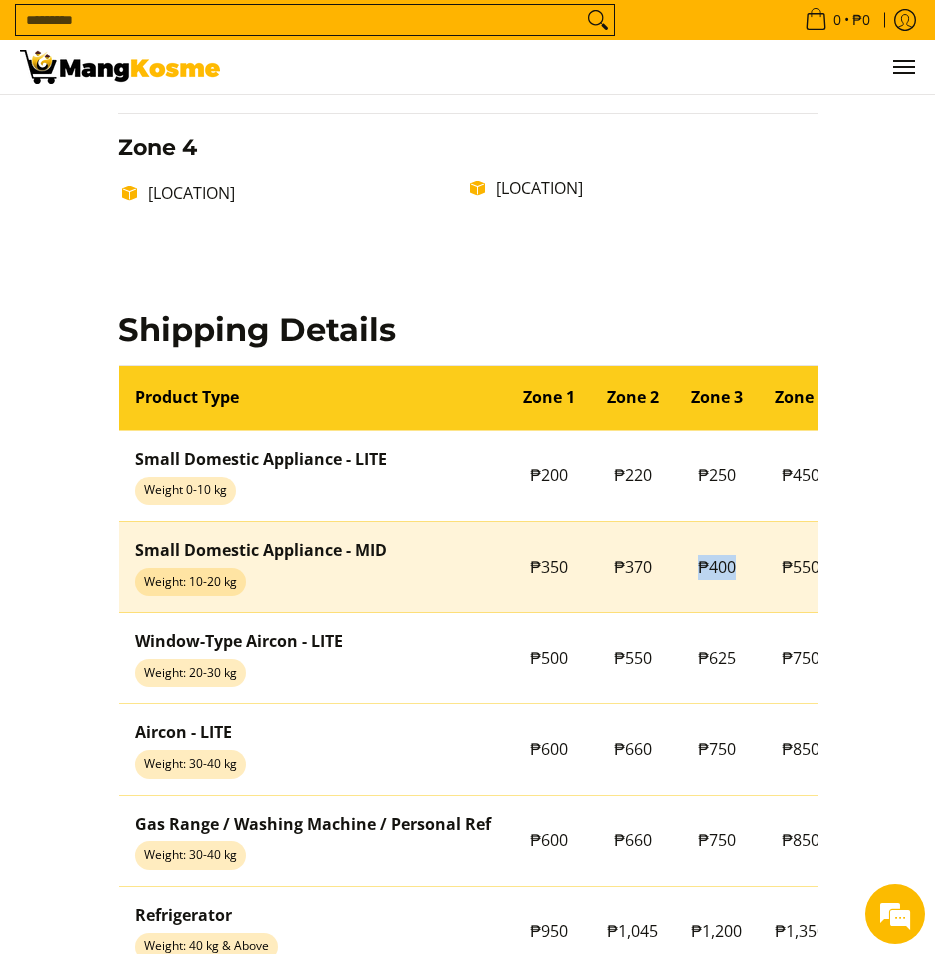 drag, startPoint x: 697, startPoint y: 570, endPoint x: 741, endPoint y: 570, distance: 44 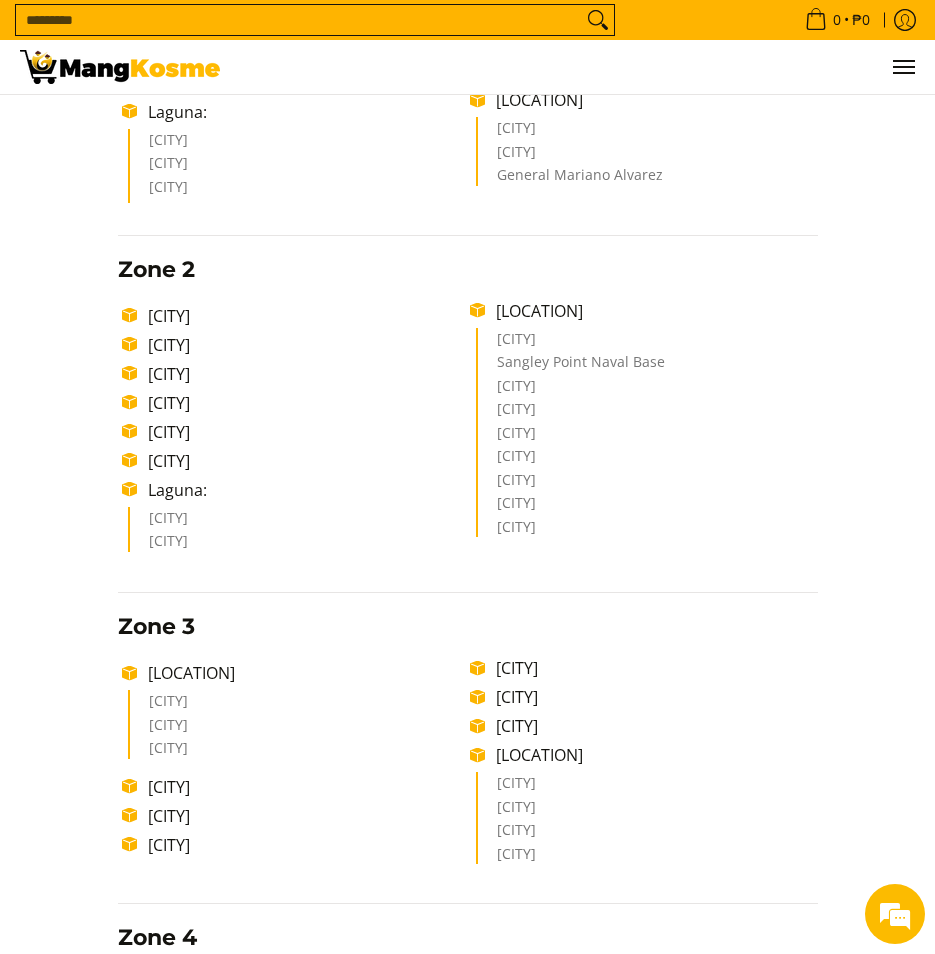 scroll, scrollTop: 300, scrollLeft: 0, axis: vertical 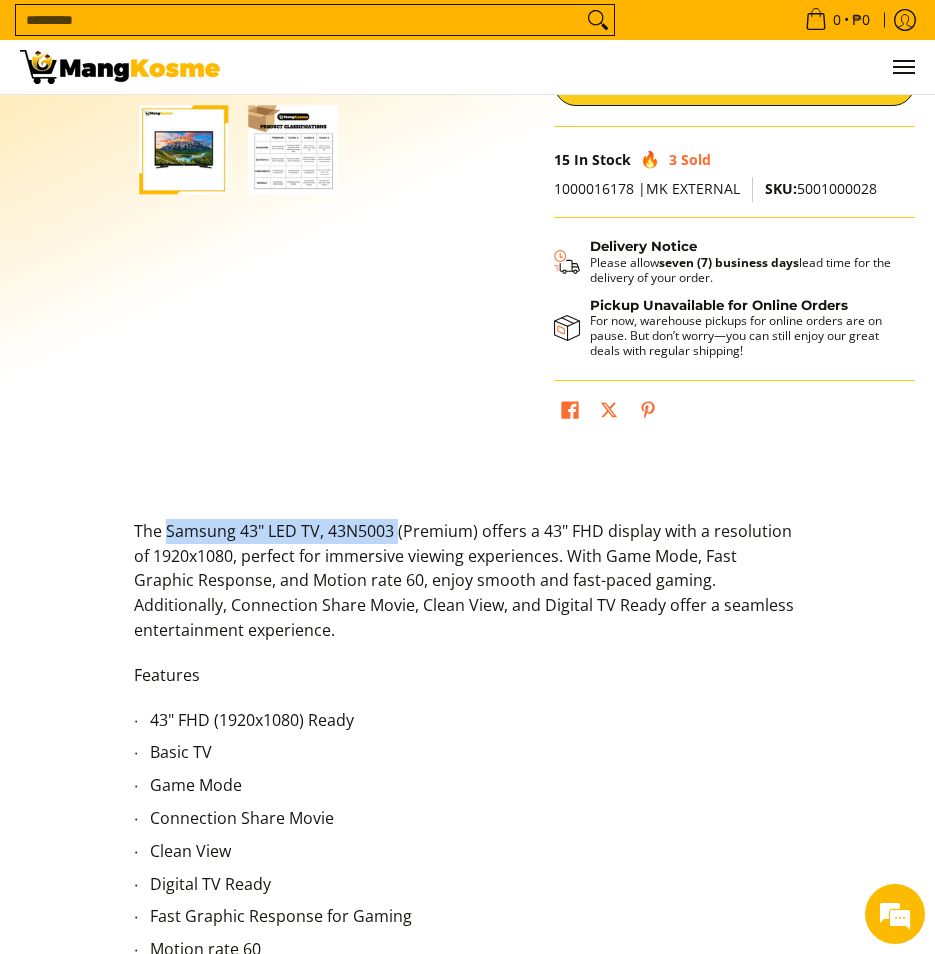 drag, startPoint x: 397, startPoint y: 533, endPoint x: 169, endPoint y: 530, distance: 228.01973 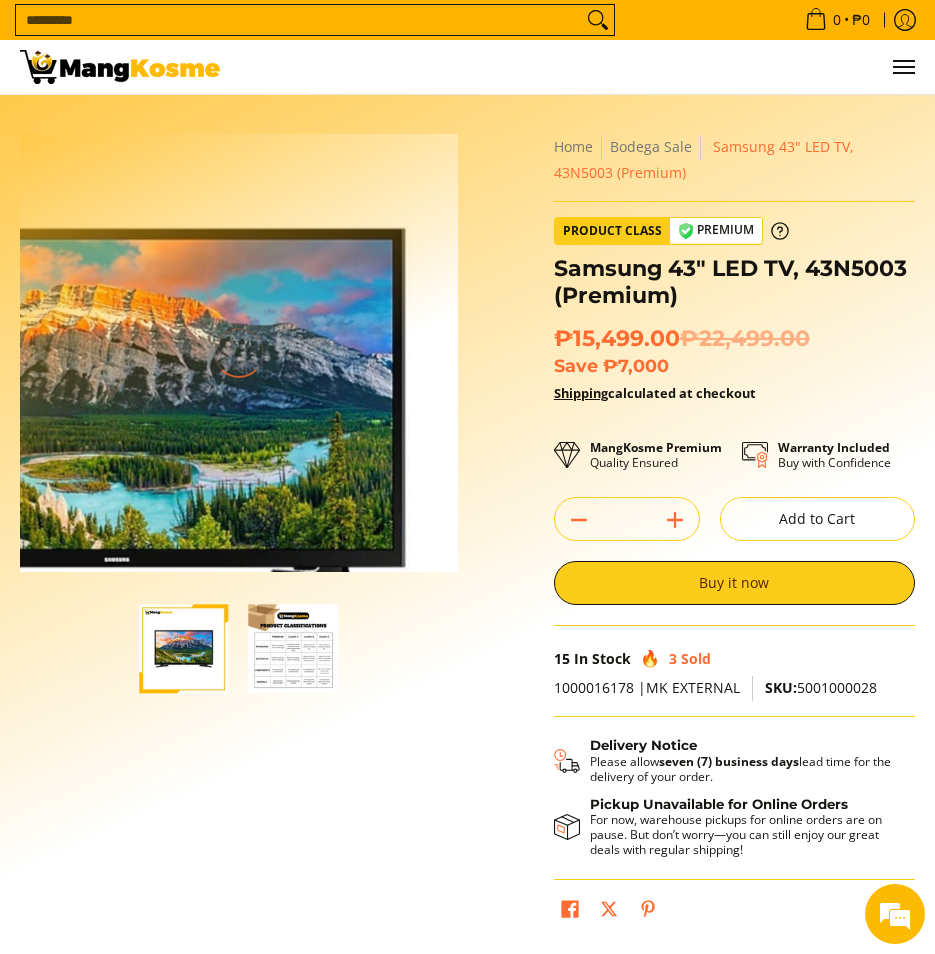 scroll, scrollTop: 0, scrollLeft: 0, axis: both 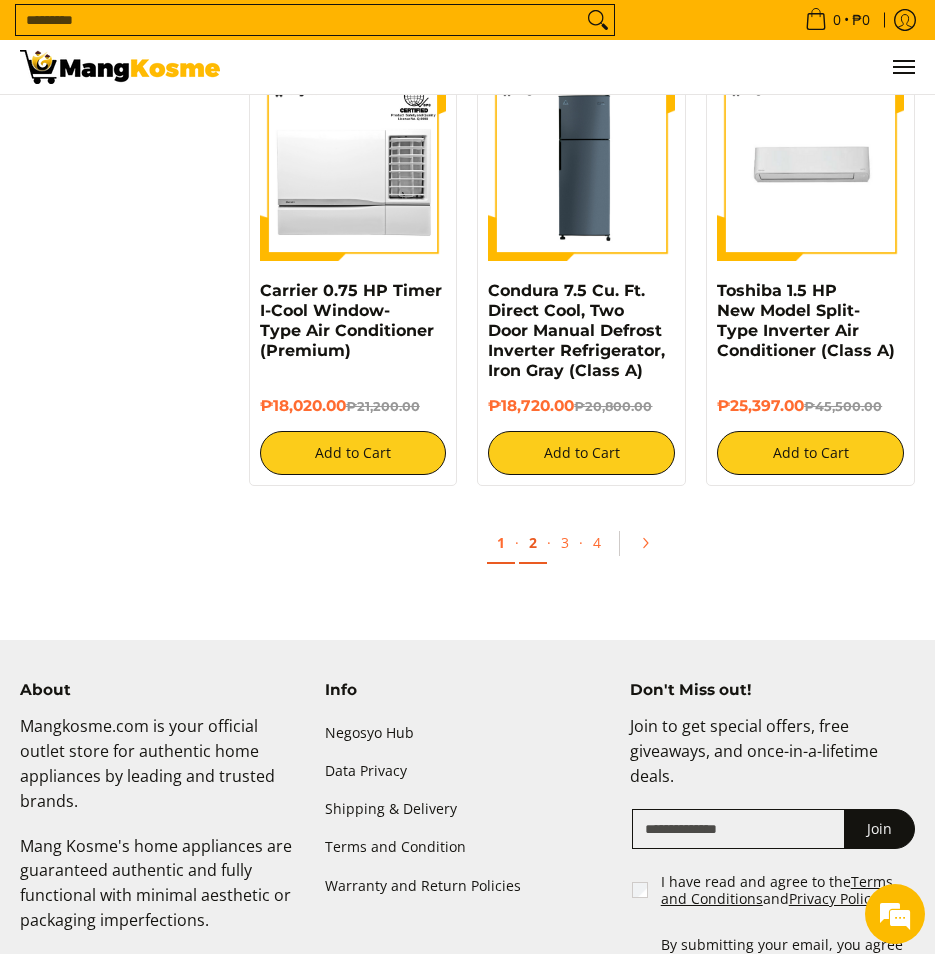 click on "2" at bounding box center [533, 543] 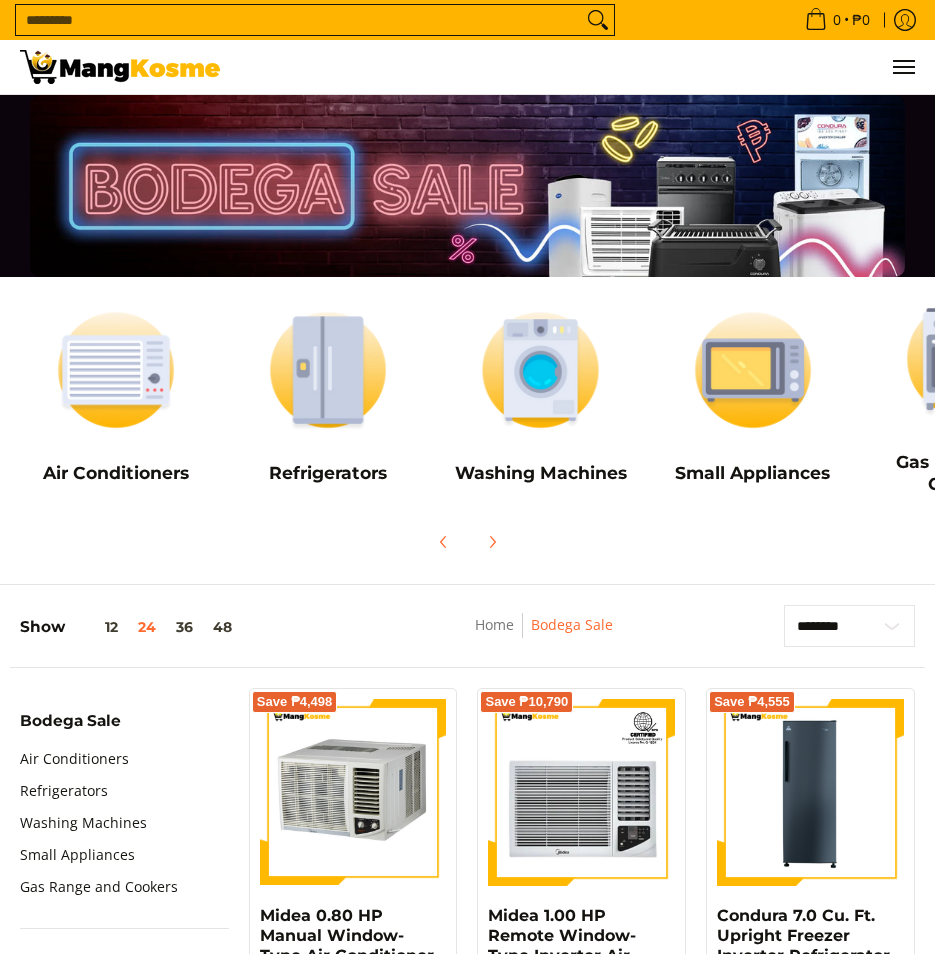 scroll, scrollTop: 622, scrollLeft: 0, axis: vertical 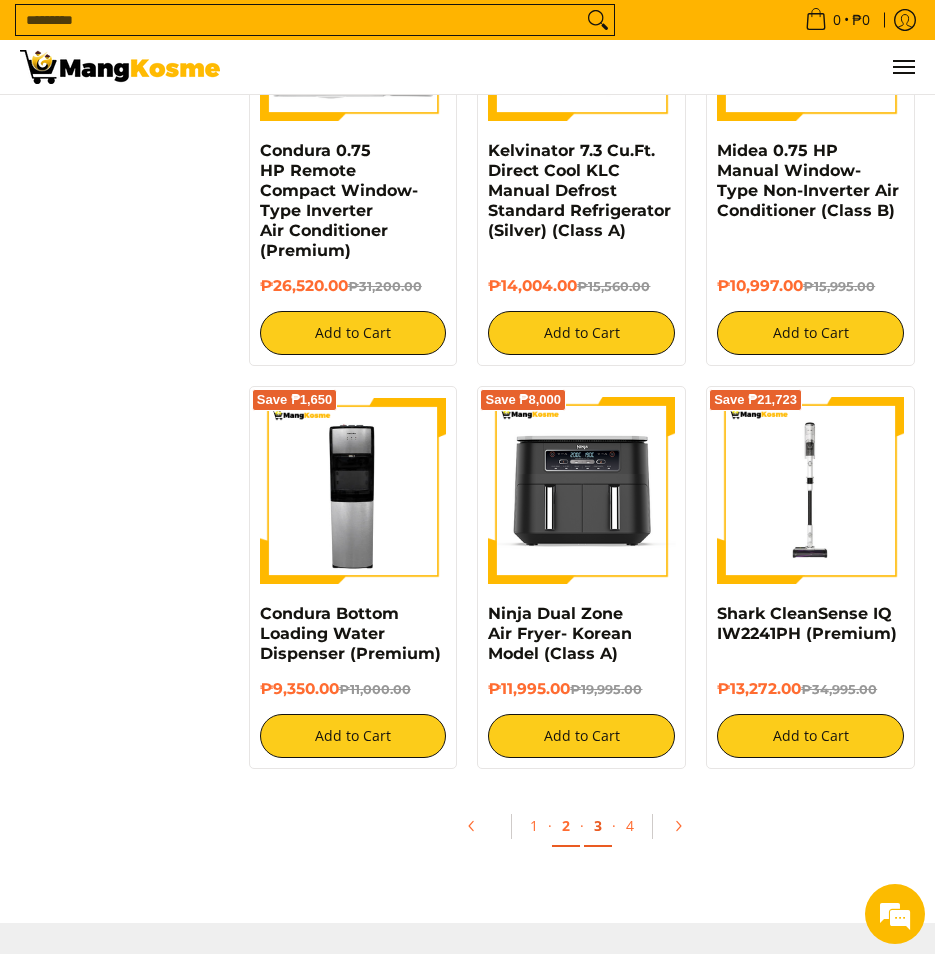 click on "3" at bounding box center (598, 826) 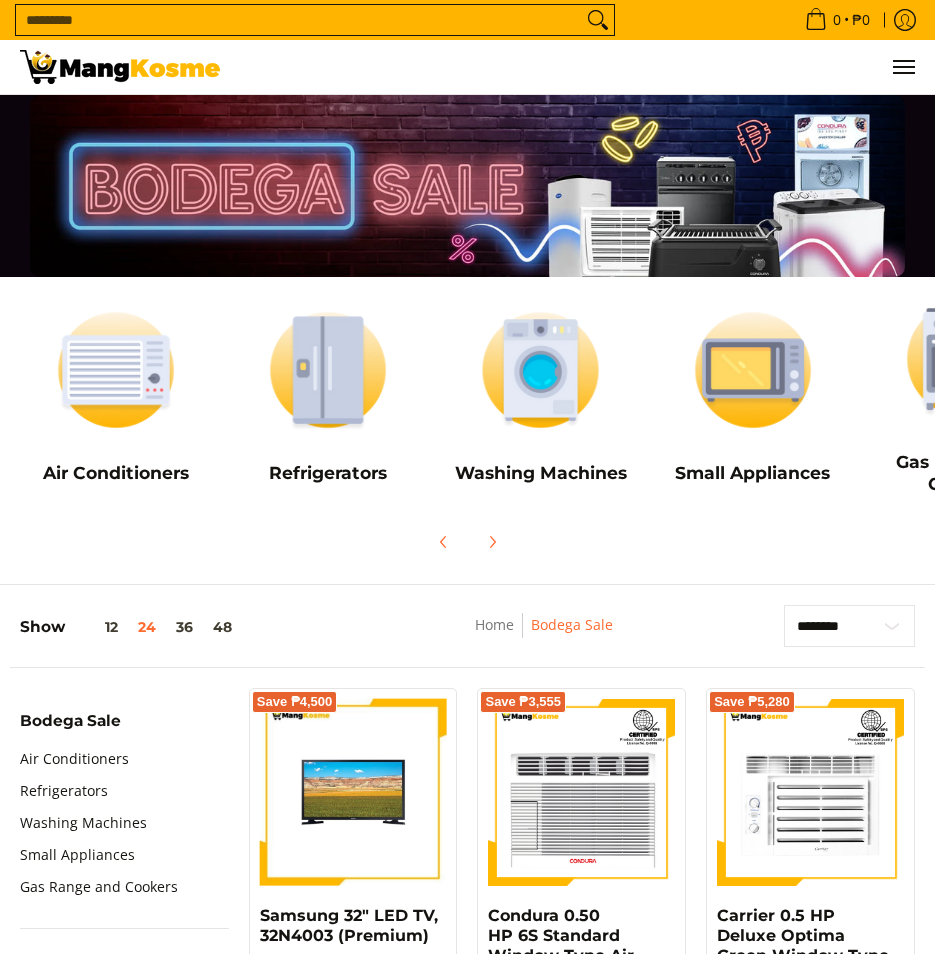 scroll, scrollTop: 422, scrollLeft: 0, axis: vertical 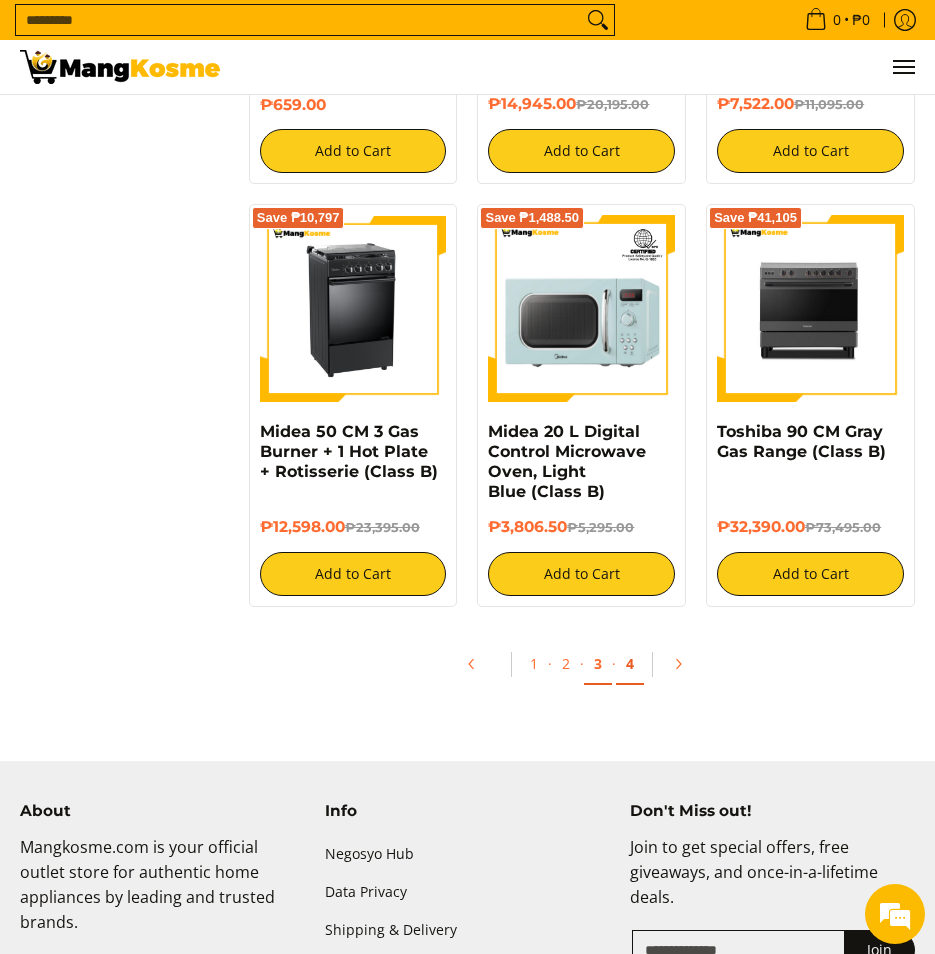 click on "4" at bounding box center (630, 664) 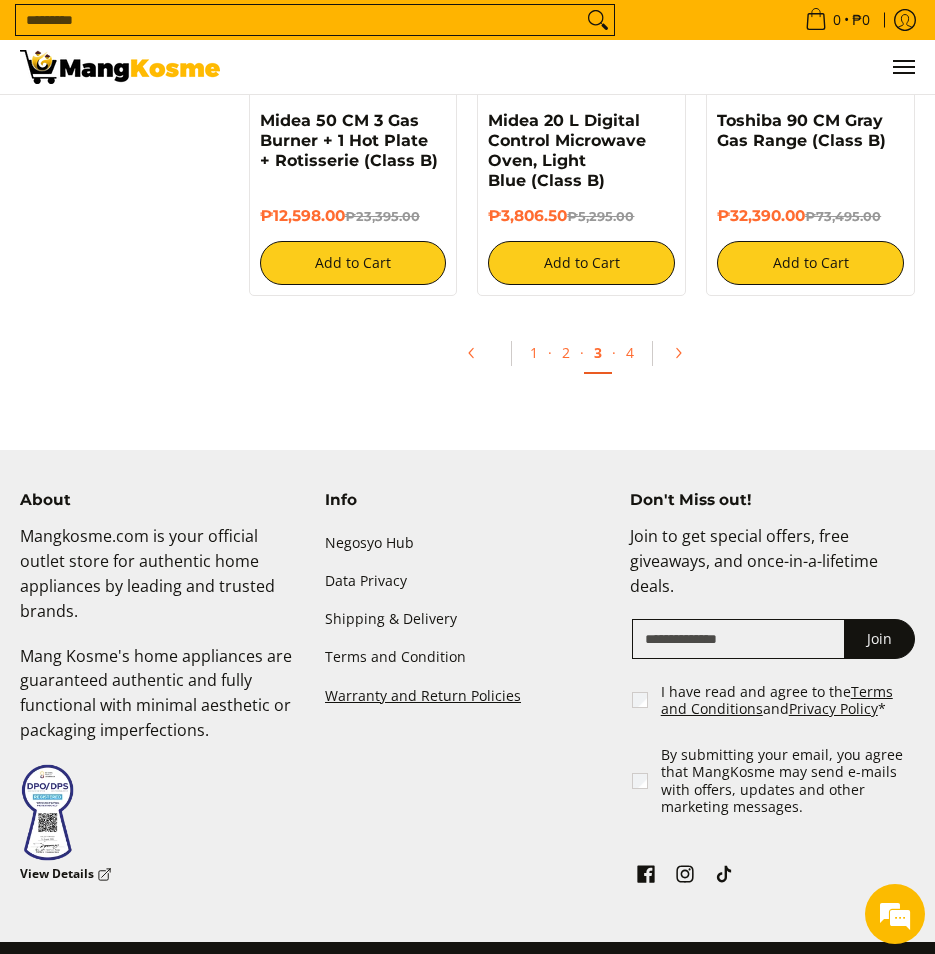 scroll, scrollTop: 3722, scrollLeft: 0, axis: vertical 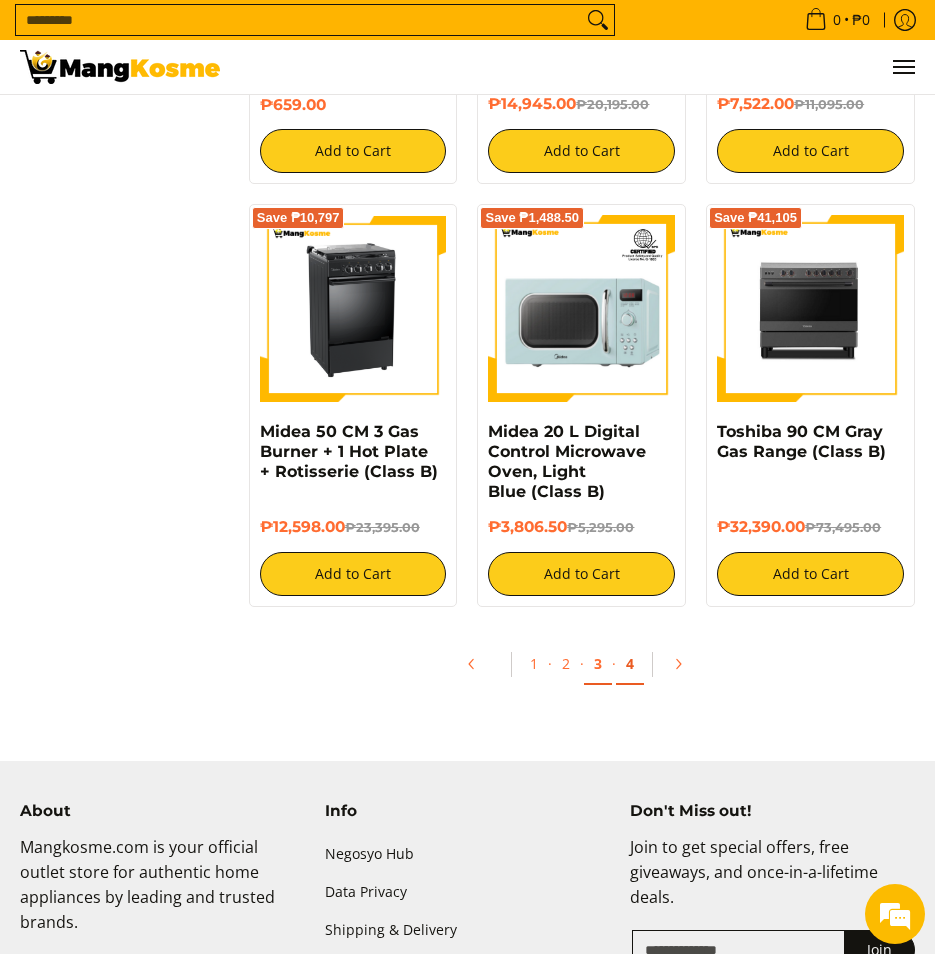 click on "4" at bounding box center (630, 664) 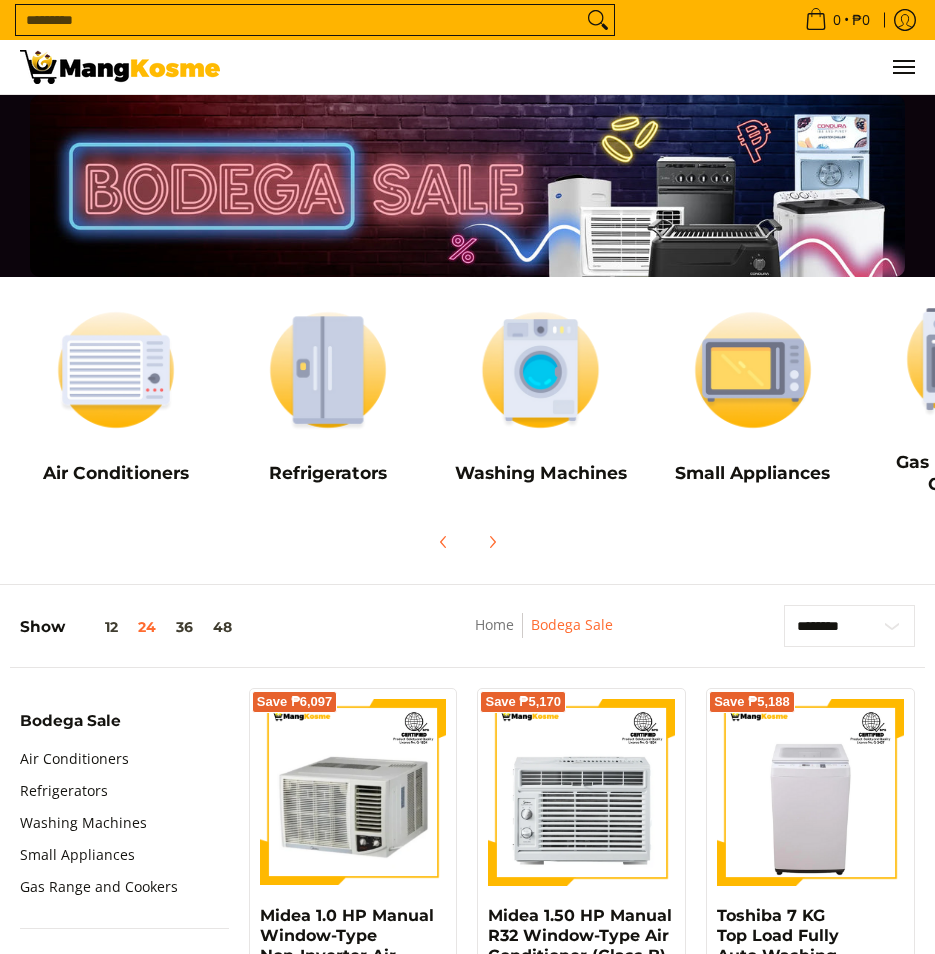 scroll, scrollTop: 0, scrollLeft: 0, axis: both 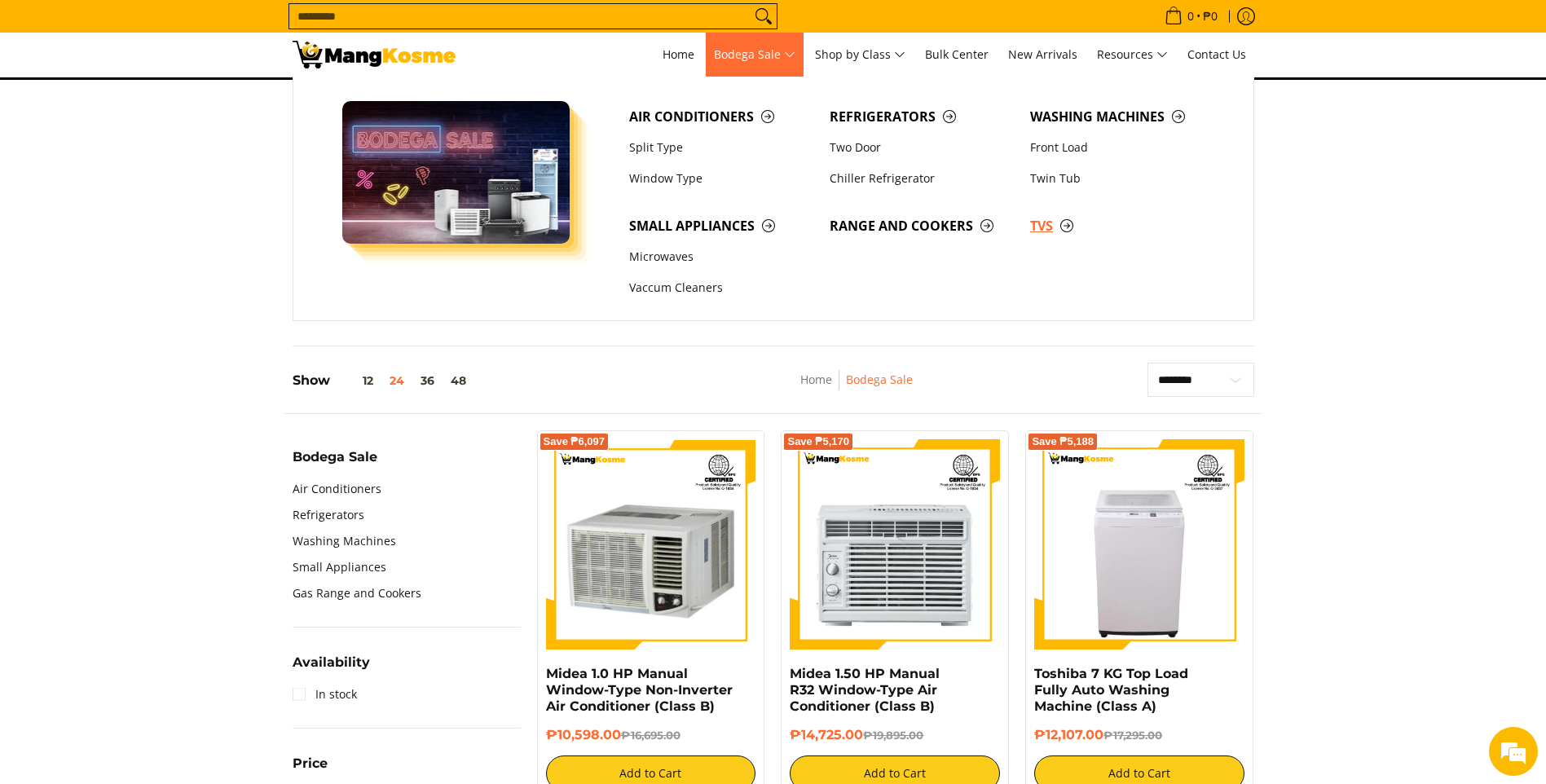 click on "TVs" at bounding box center [1122, 226] 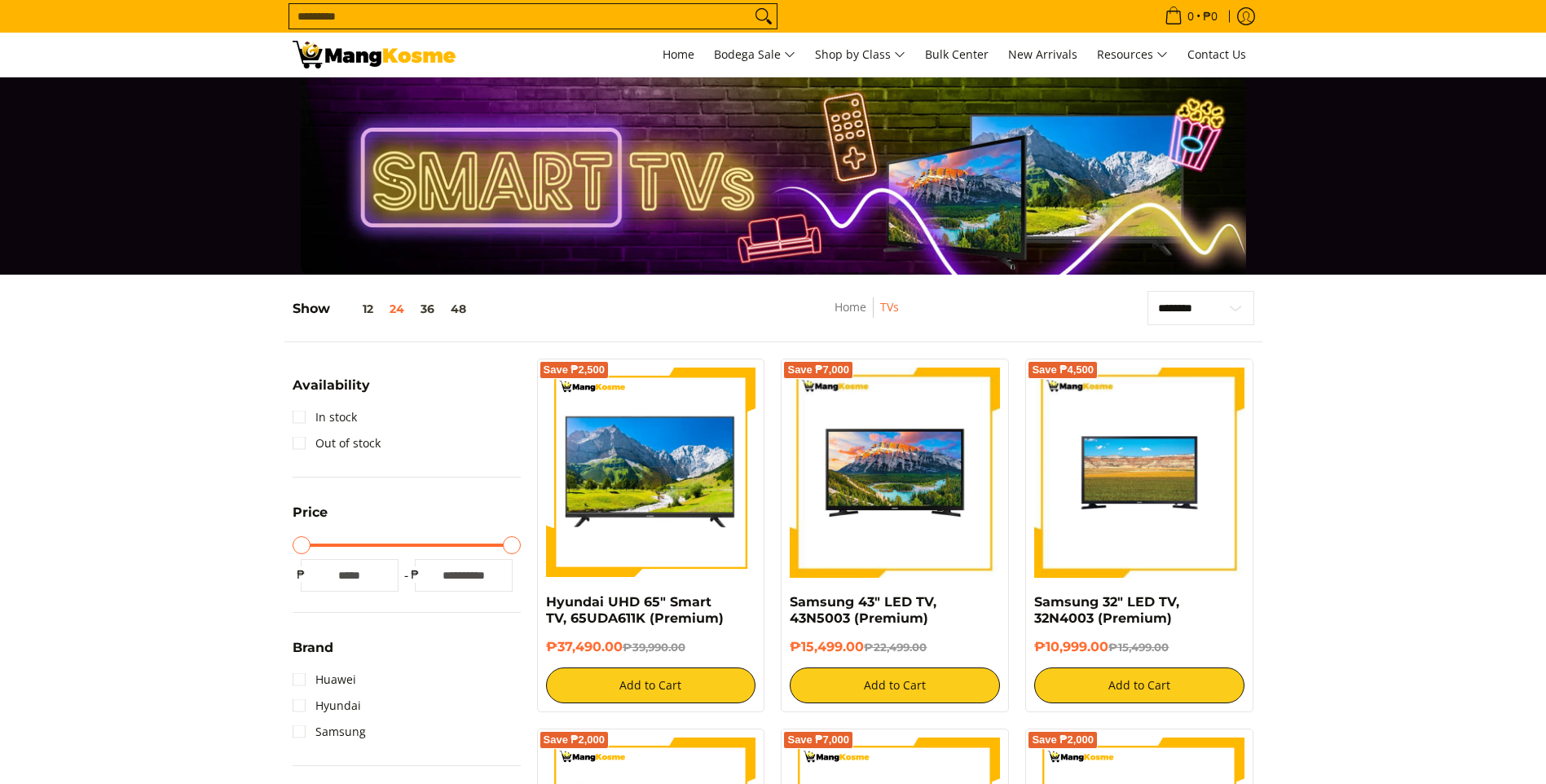 scroll, scrollTop: 163, scrollLeft: 0, axis: vertical 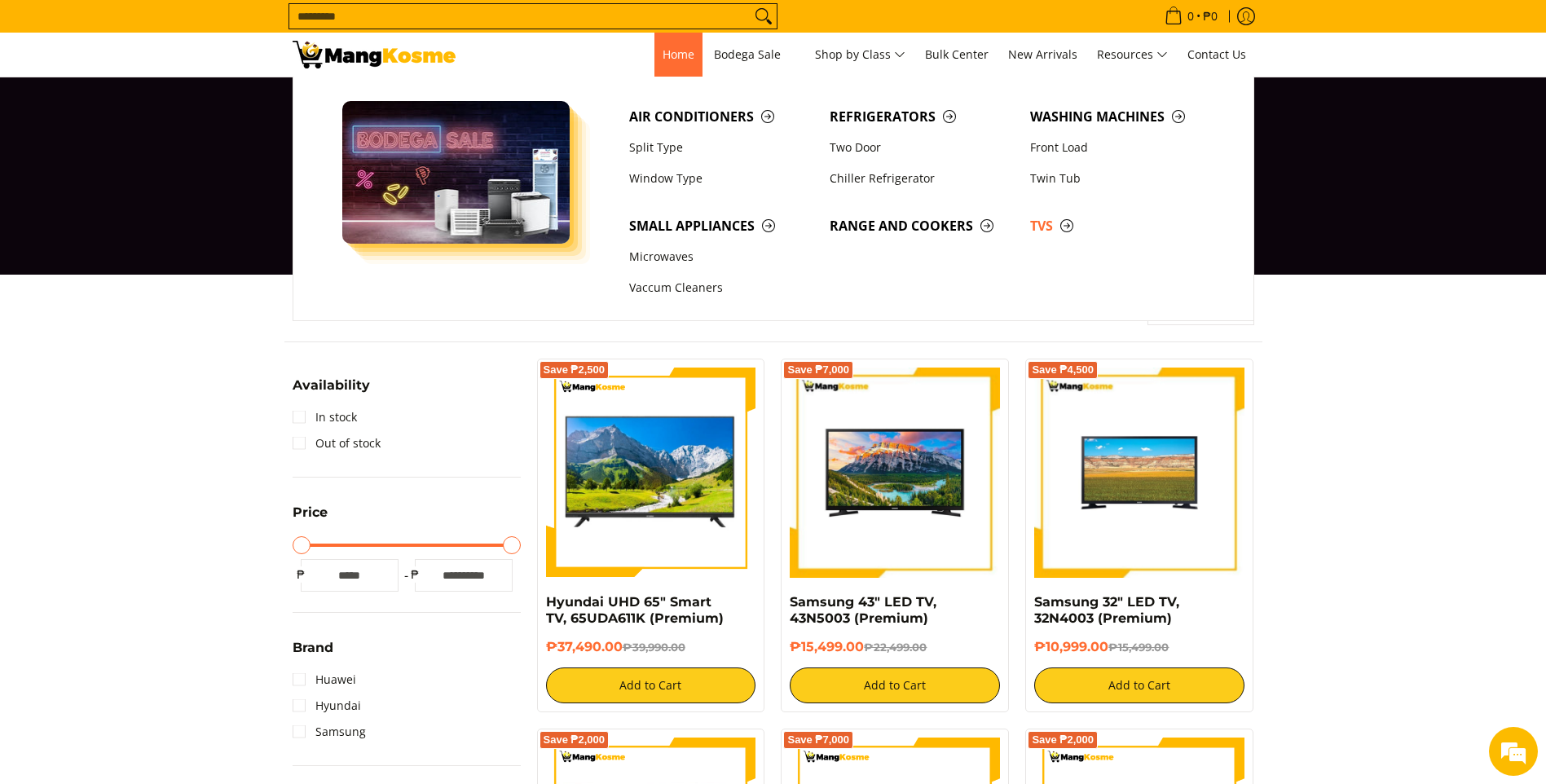 click on "Home" at bounding box center (678, 54) 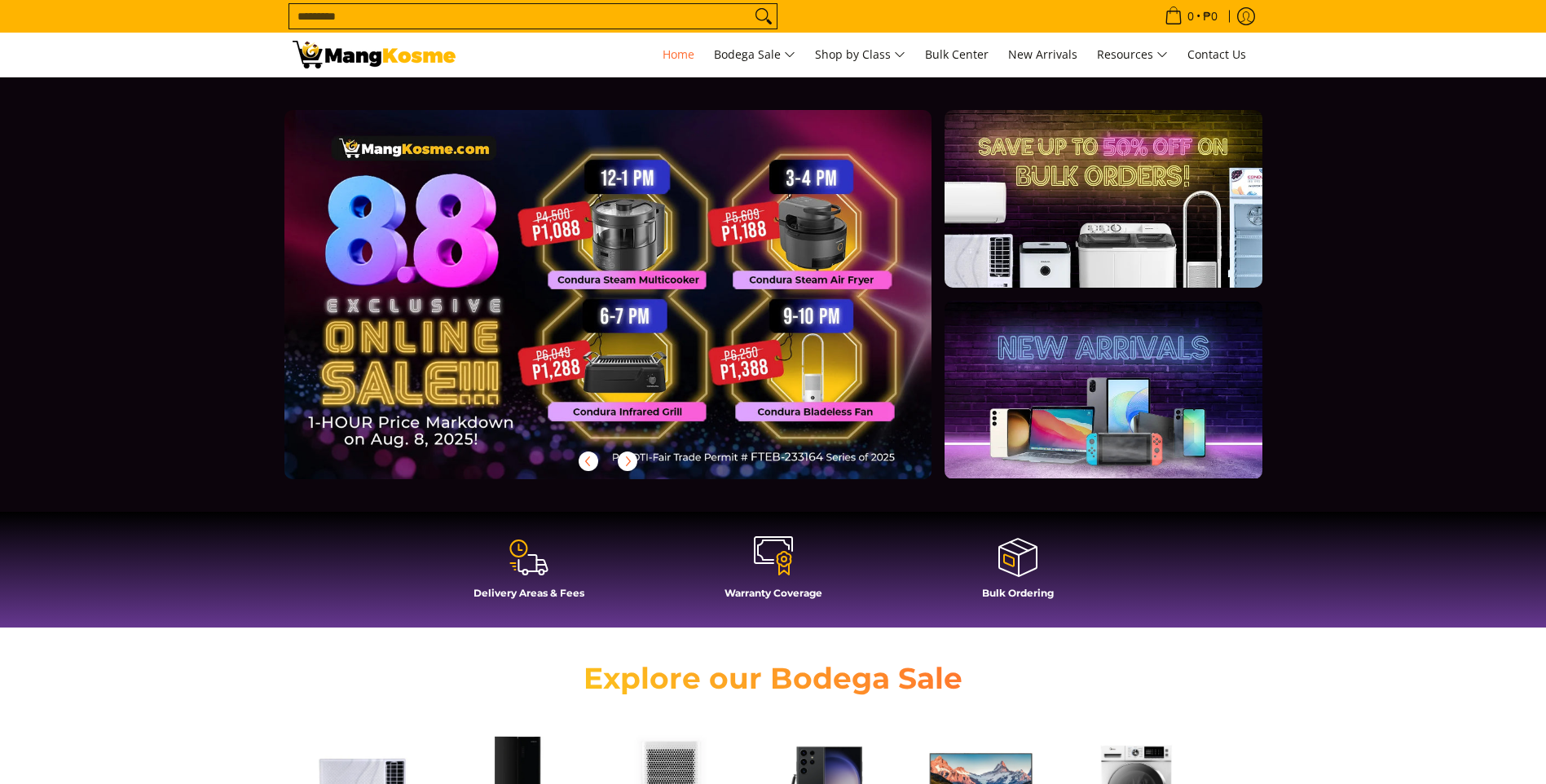 scroll, scrollTop: 402, scrollLeft: 0, axis: vertical 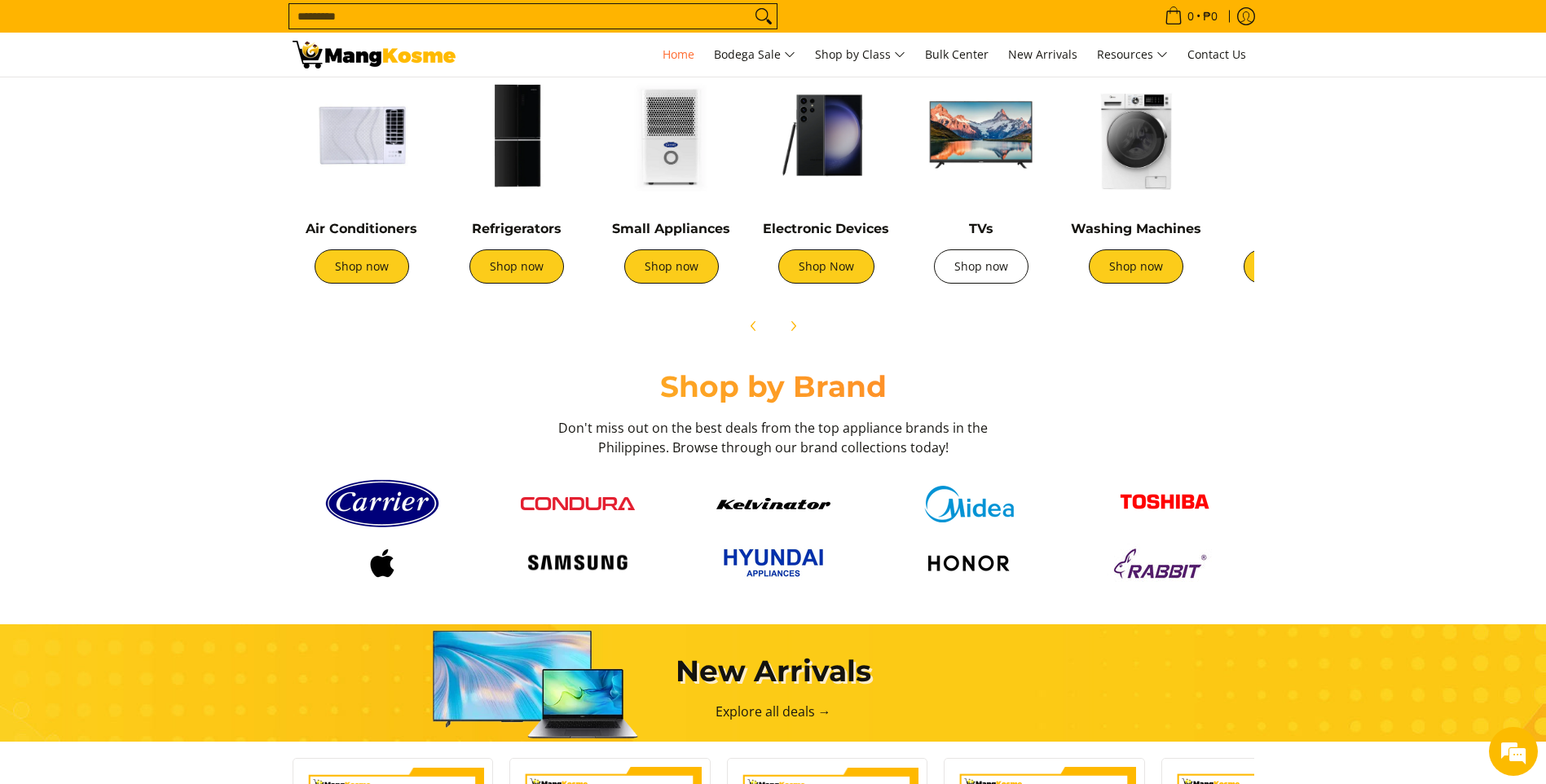click on "Shop now" at bounding box center [981, 266] 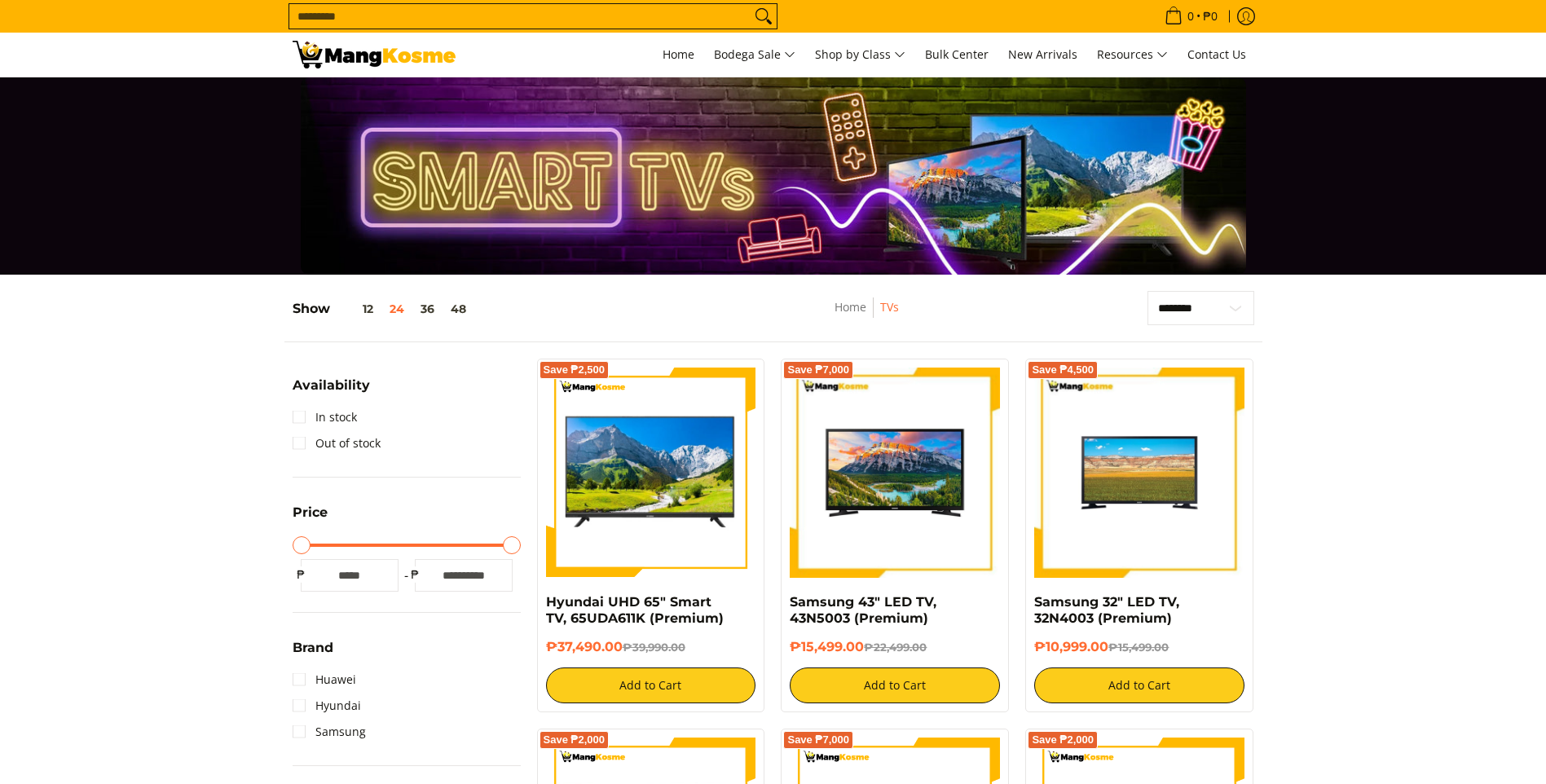 scroll, scrollTop: 244, scrollLeft: 0, axis: vertical 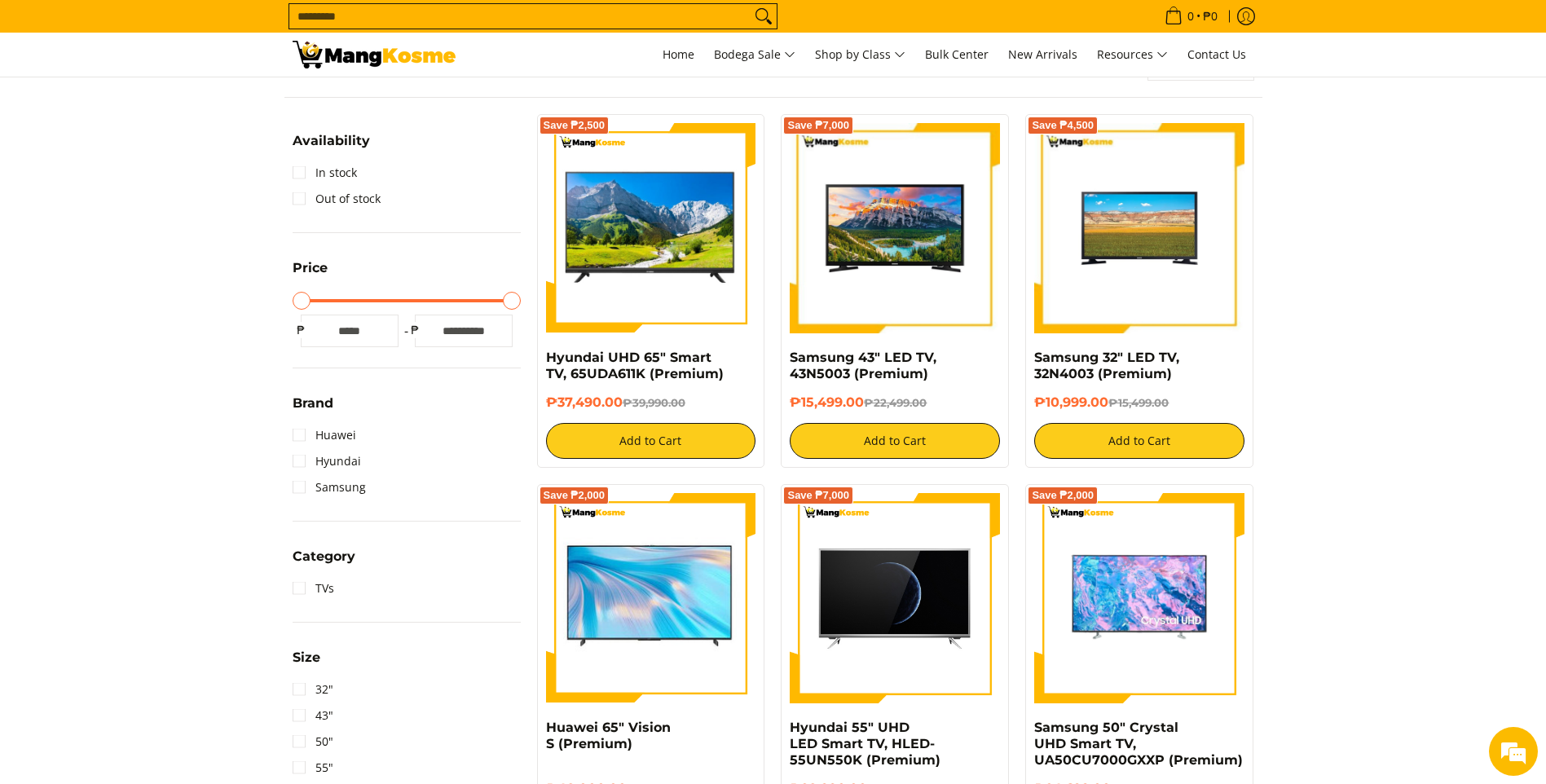 type on "*****" 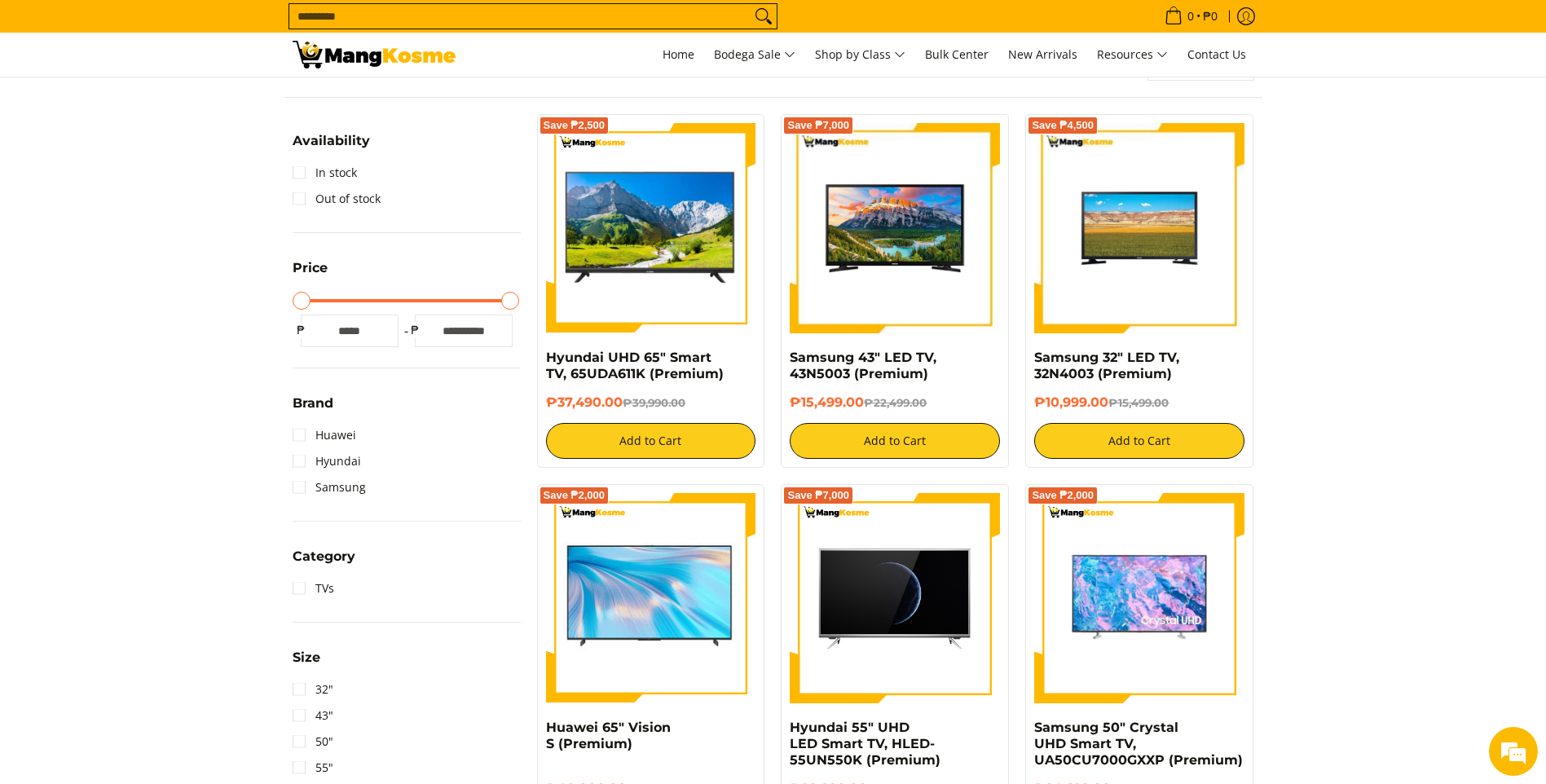 type on "*****" 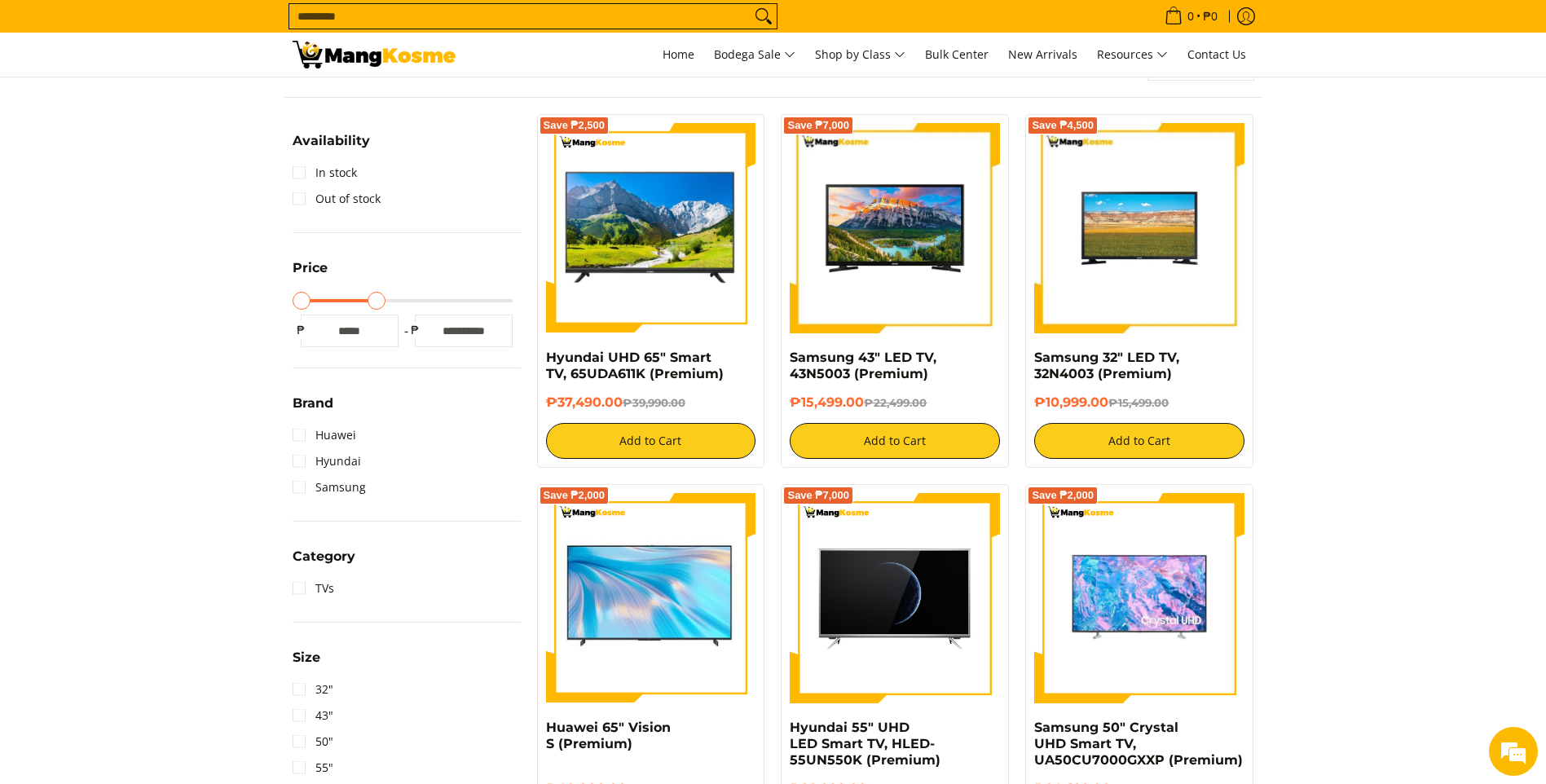 type on "*****" 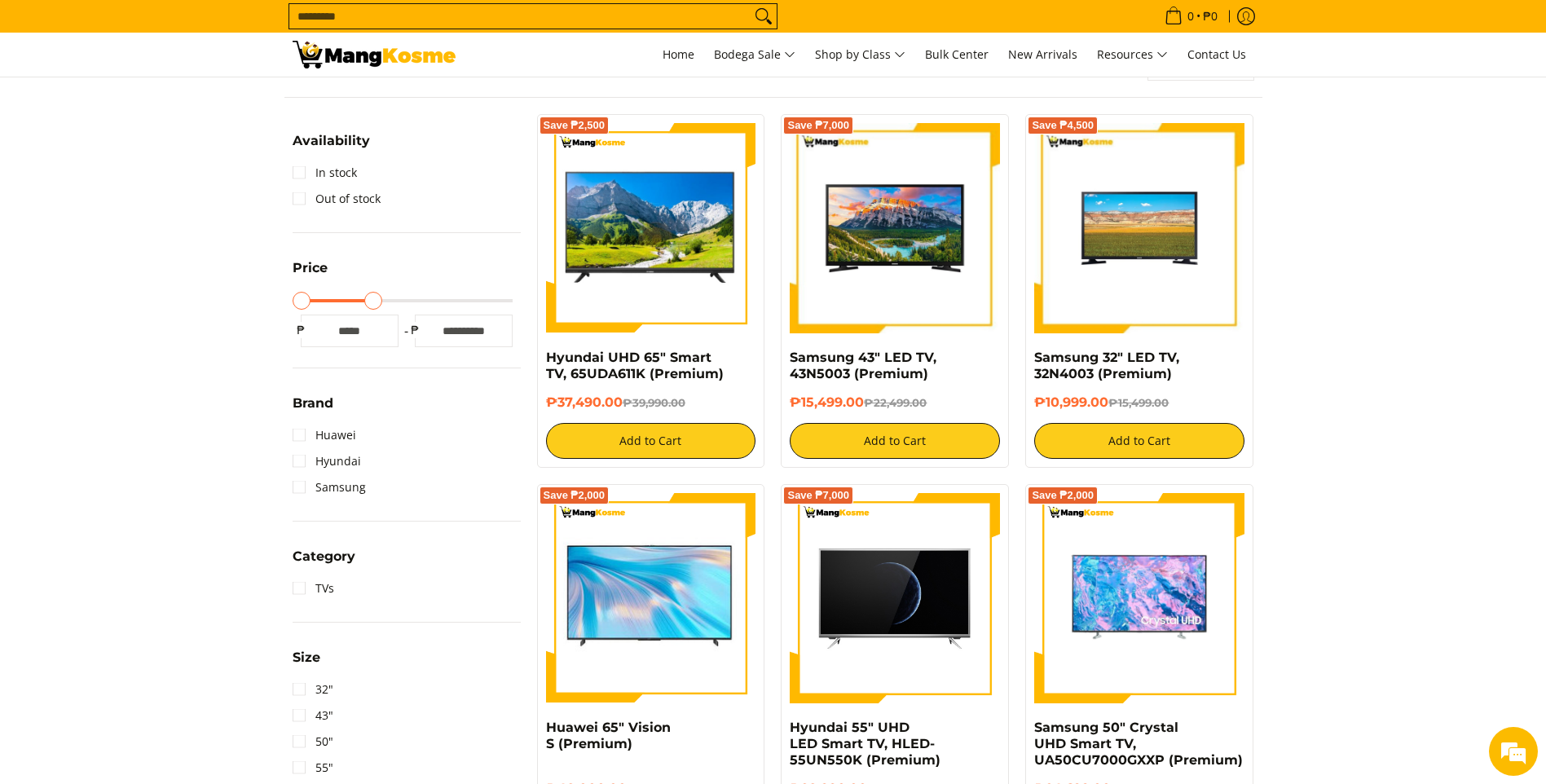 type on "*****" 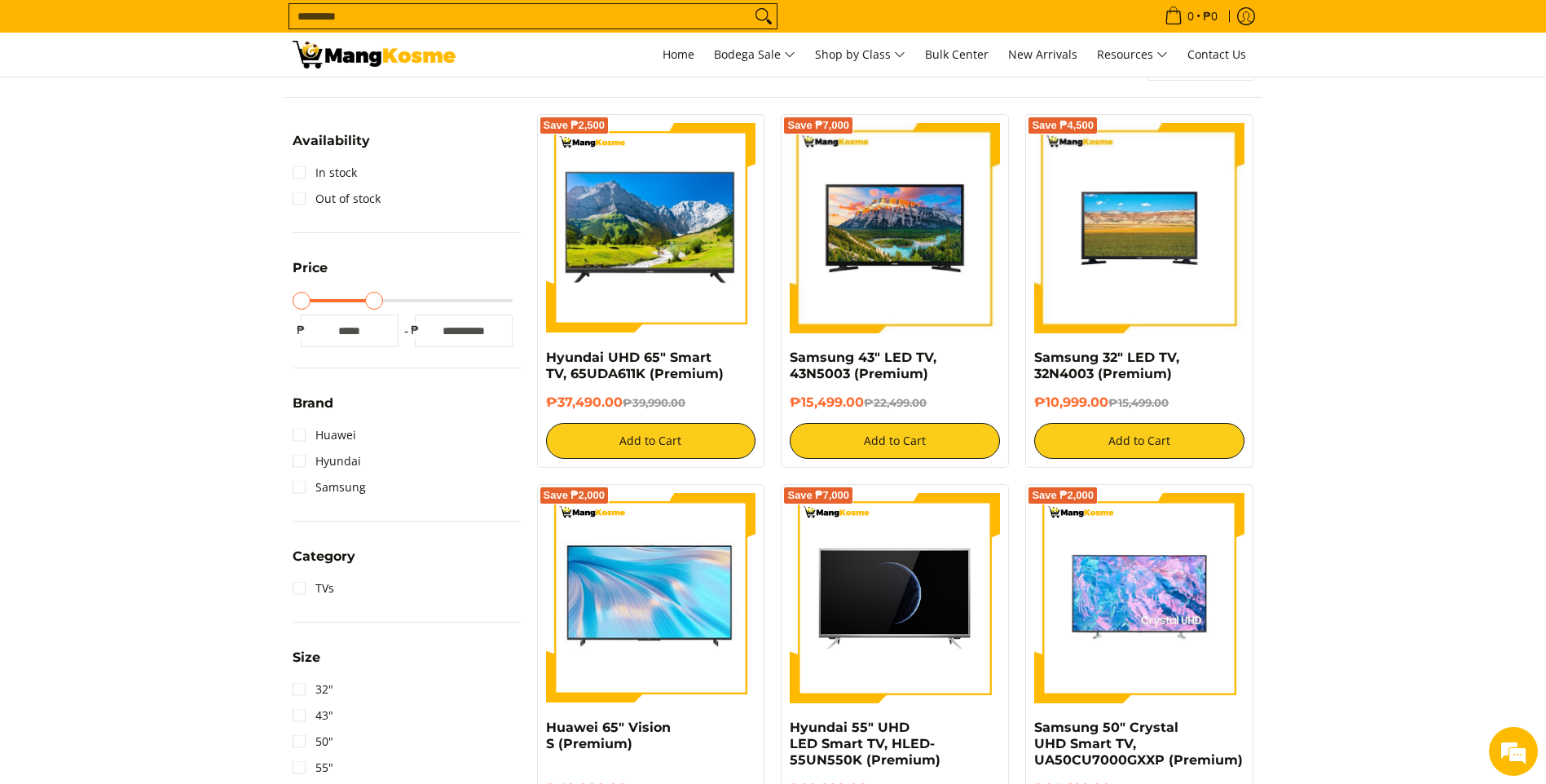 type on "*****" 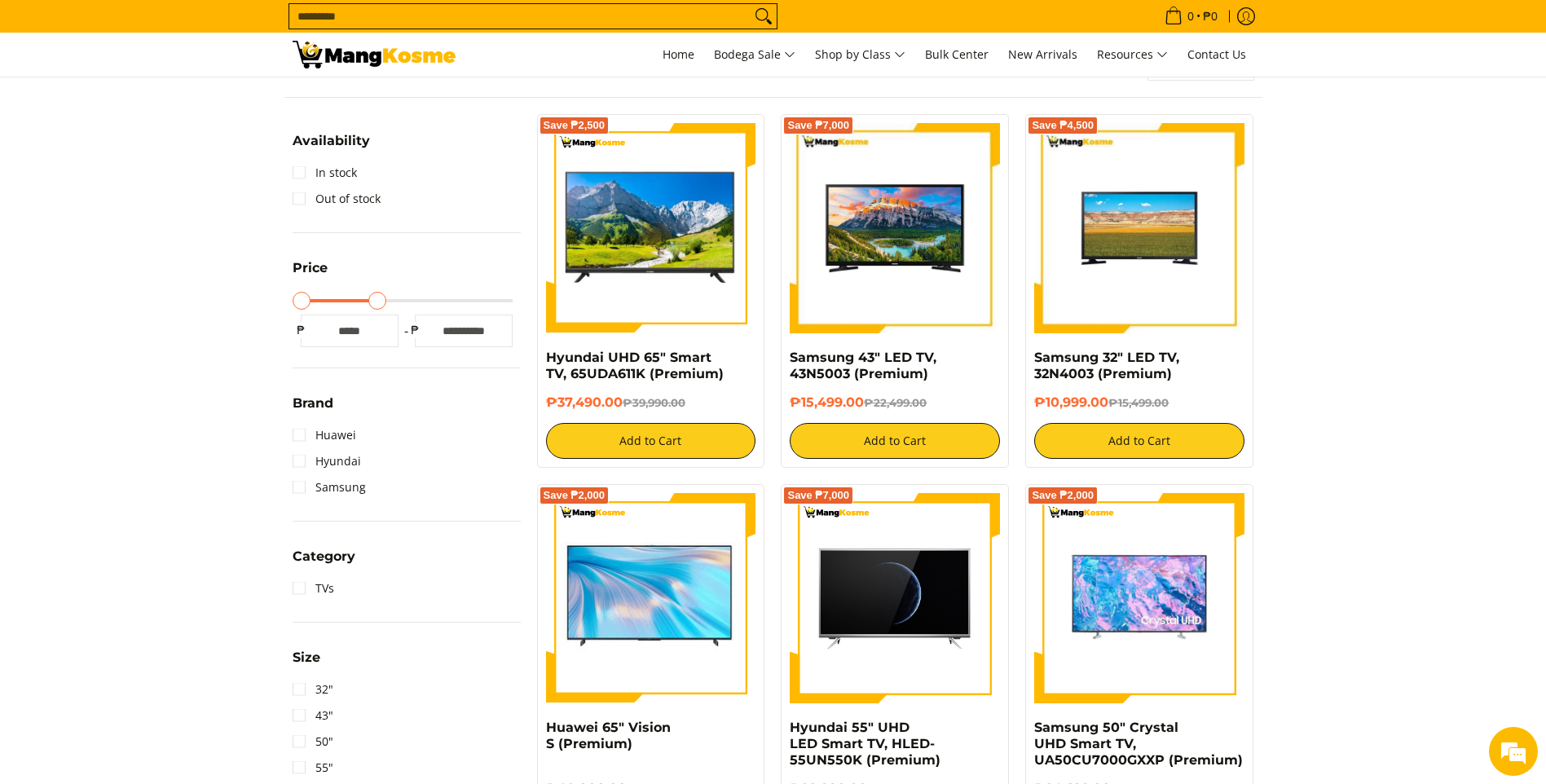 type on "*****" 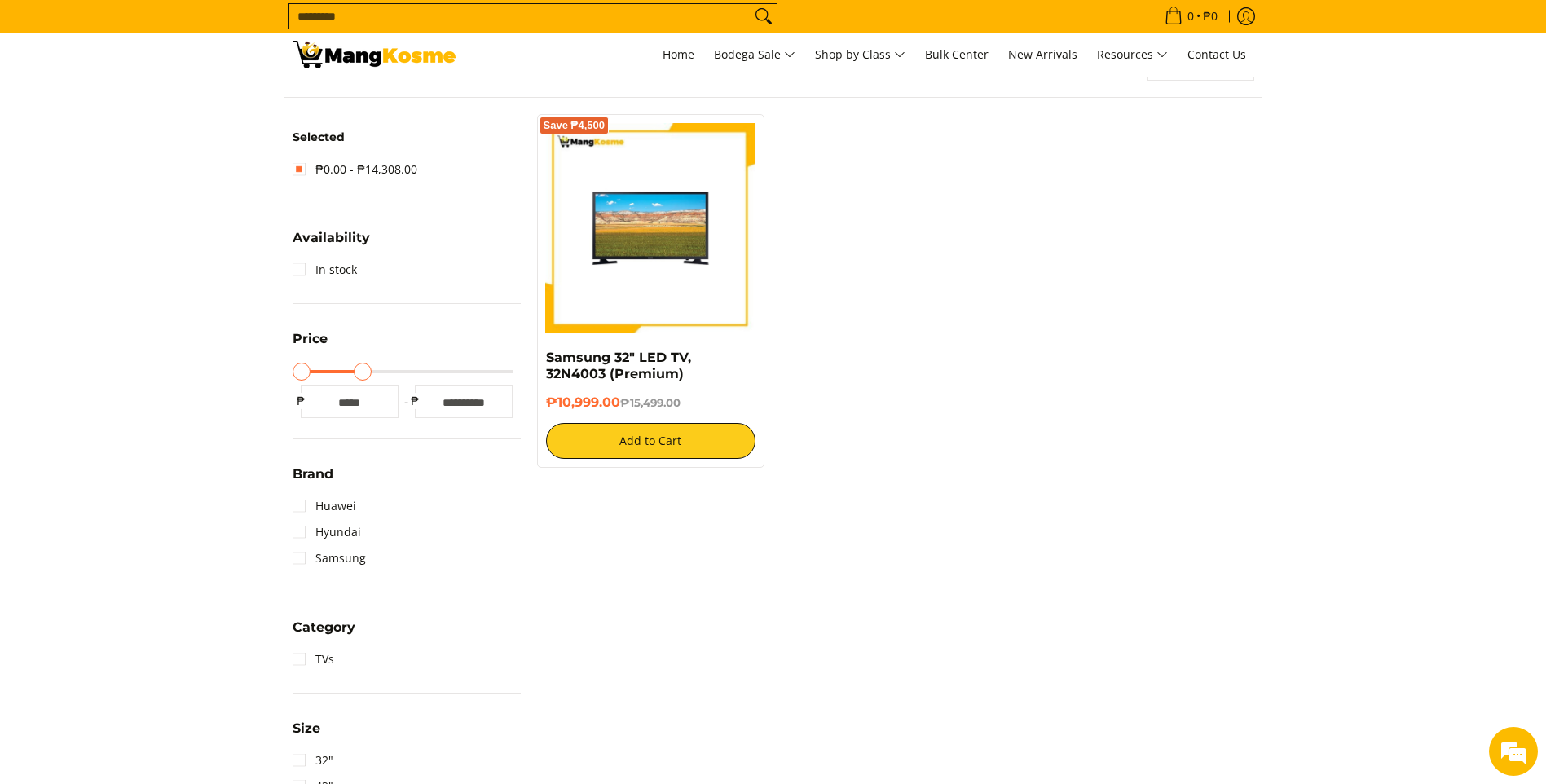 scroll, scrollTop: 214, scrollLeft: 0, axis: vertical 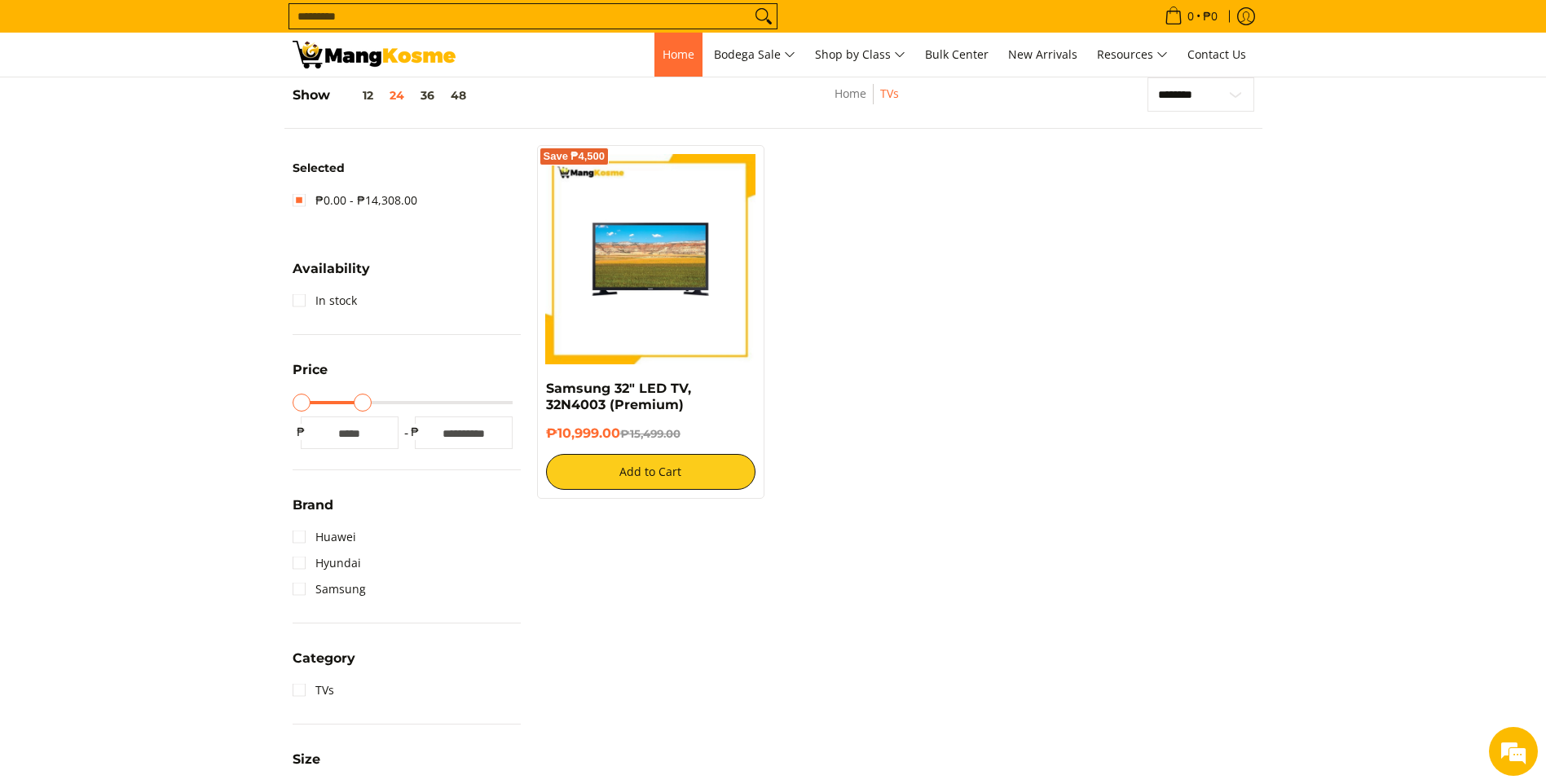 click on "Home" at bounding box center [678, 54] 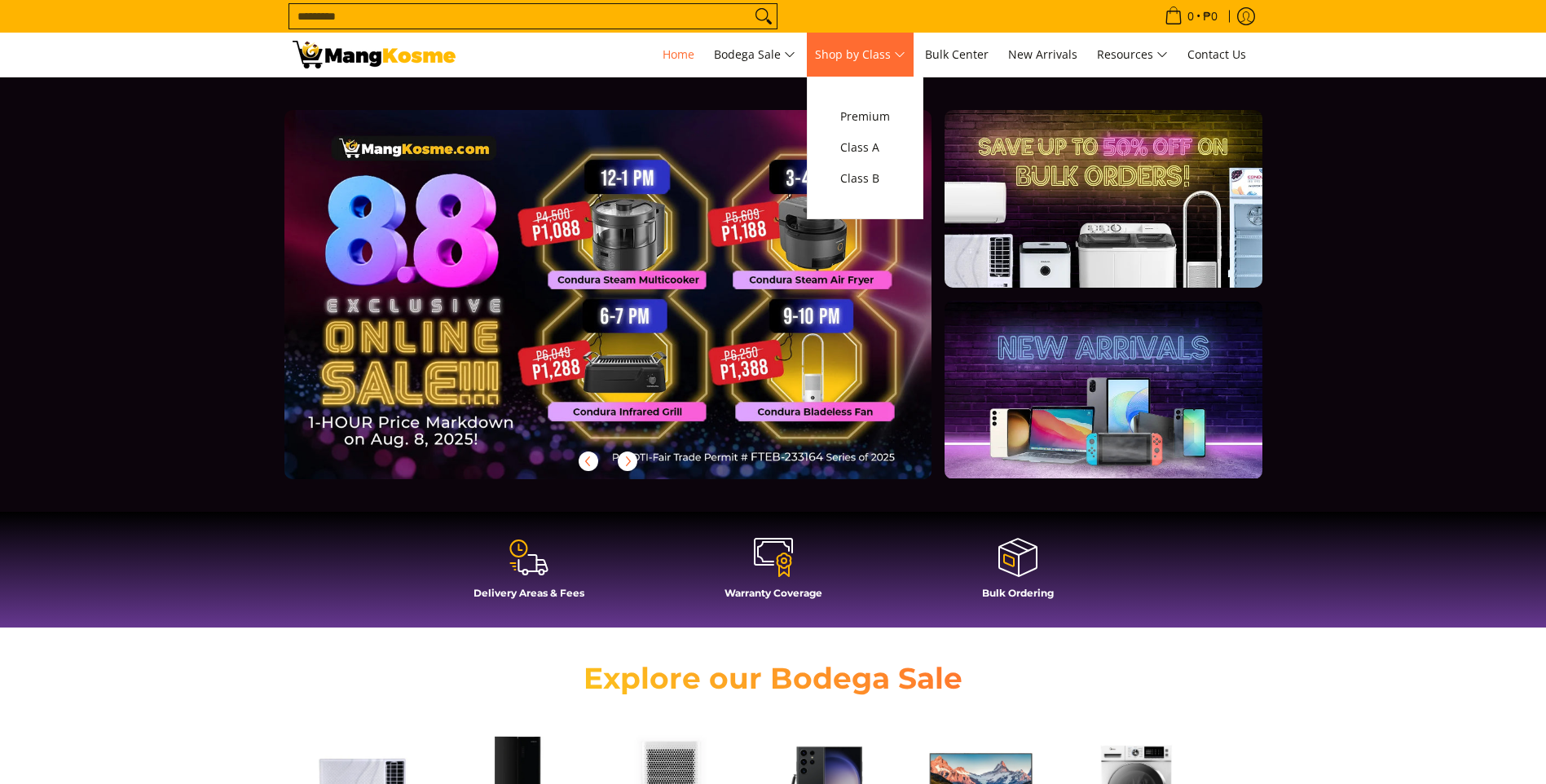 scroll, scrollTop: 0, scrollLeft: 0, axis: both 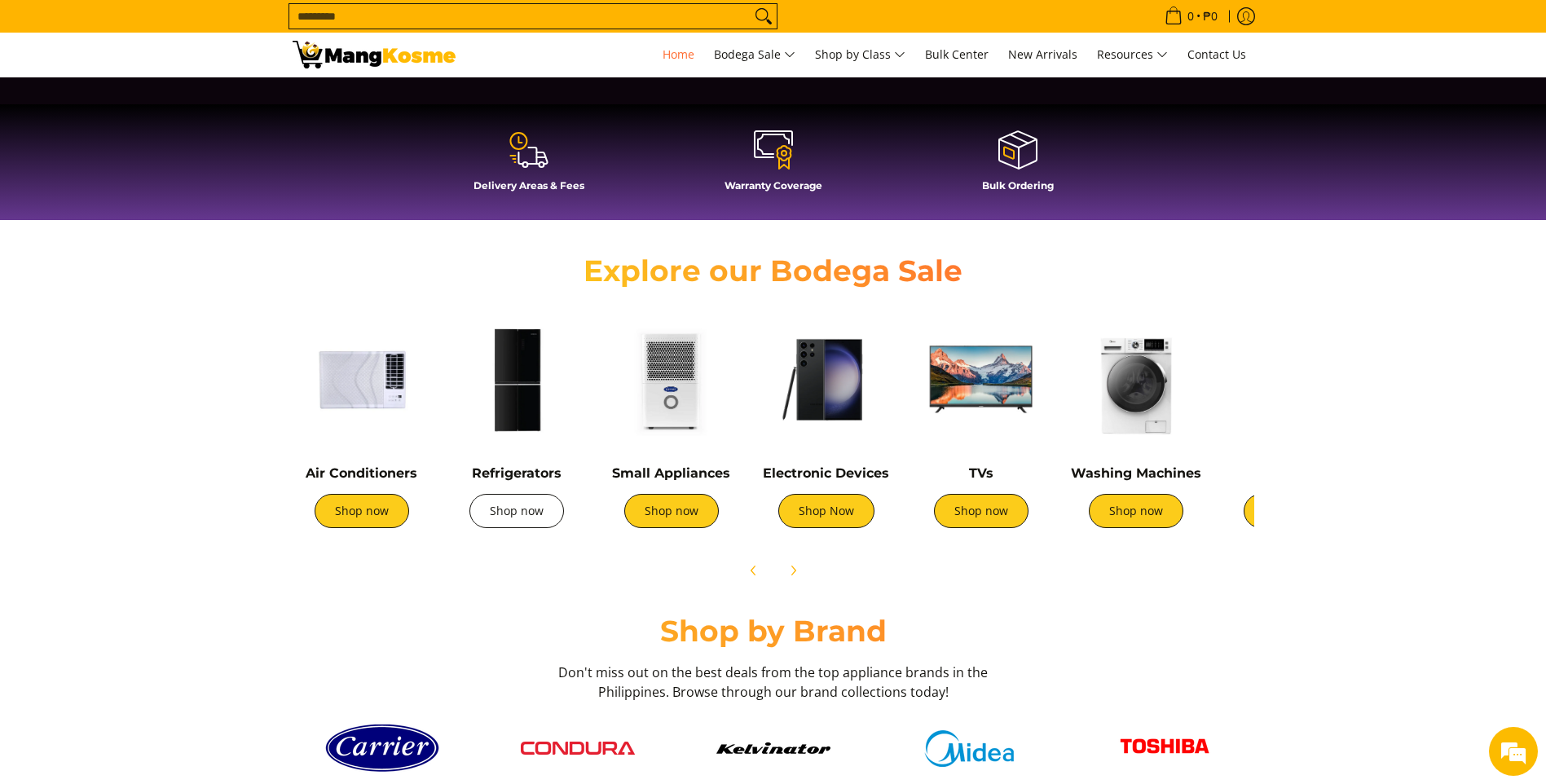 click on "Shop now" at bounding box center (517, 511) 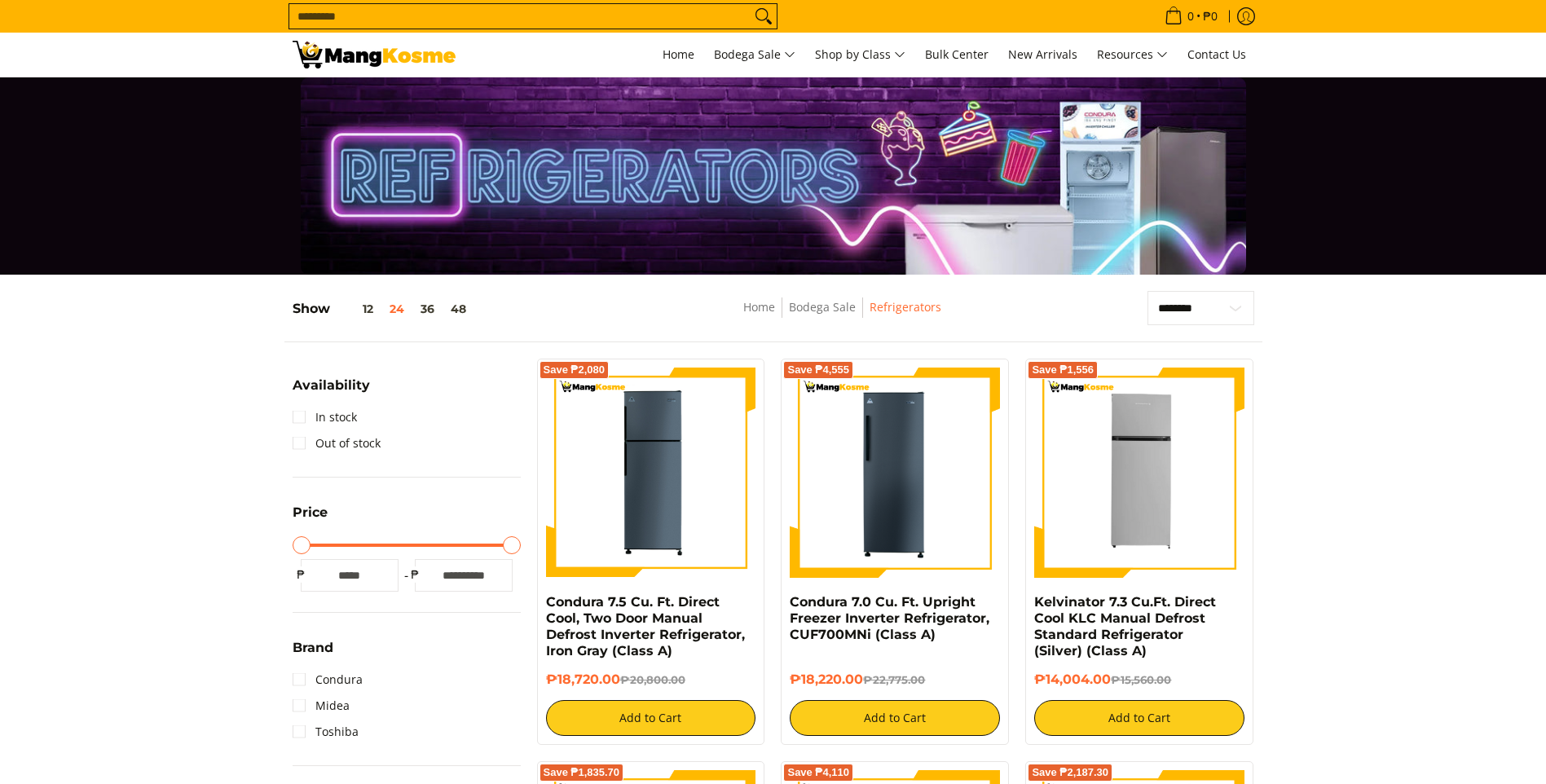 scroll, scrollTop: 81, scrollLeft: 0, axis: vertical 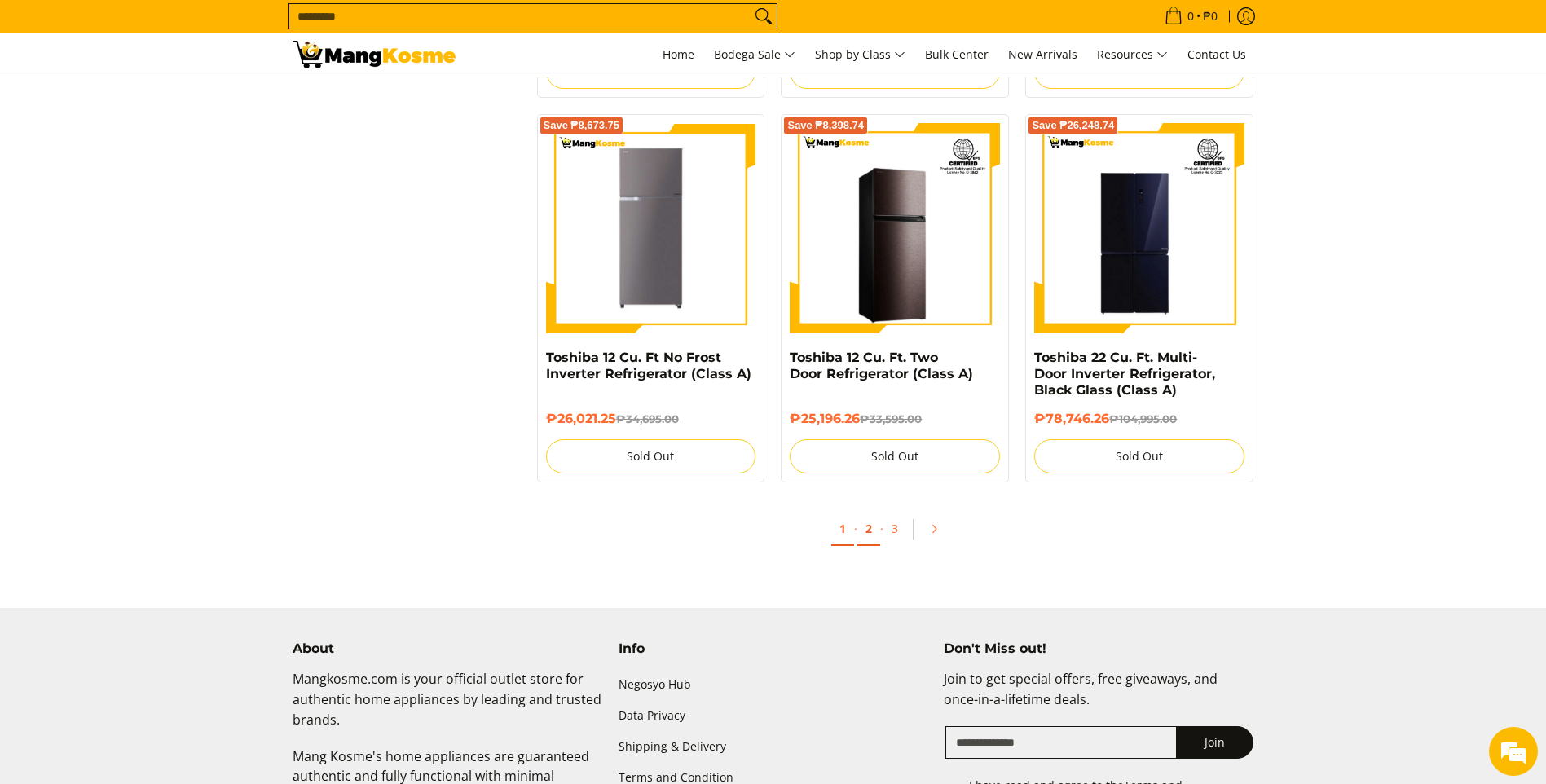 click on "2" at bounding box center (869, 529) 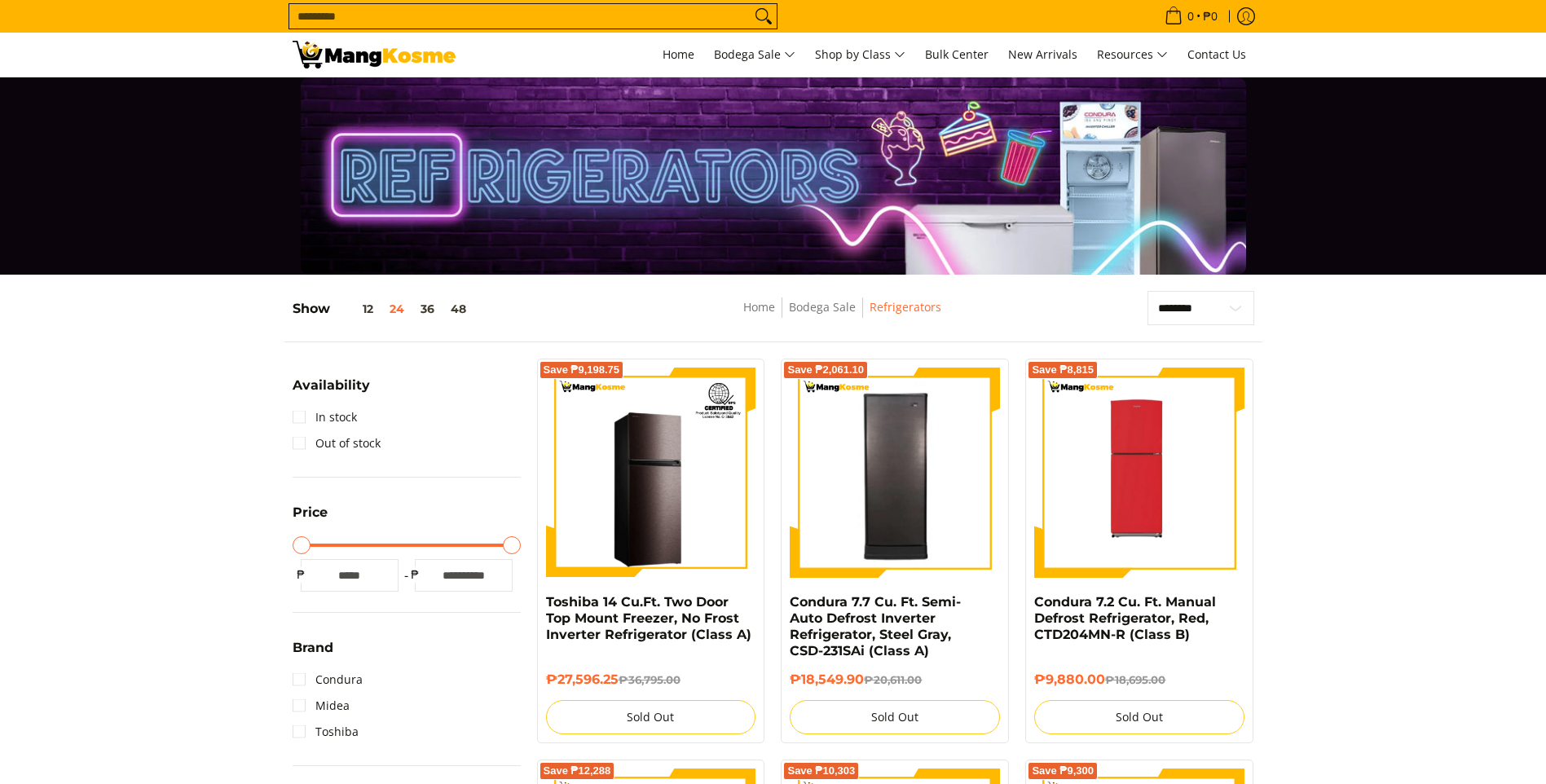 scroll, scrollTop: 163, scrollLeft: 0, axis: vertical 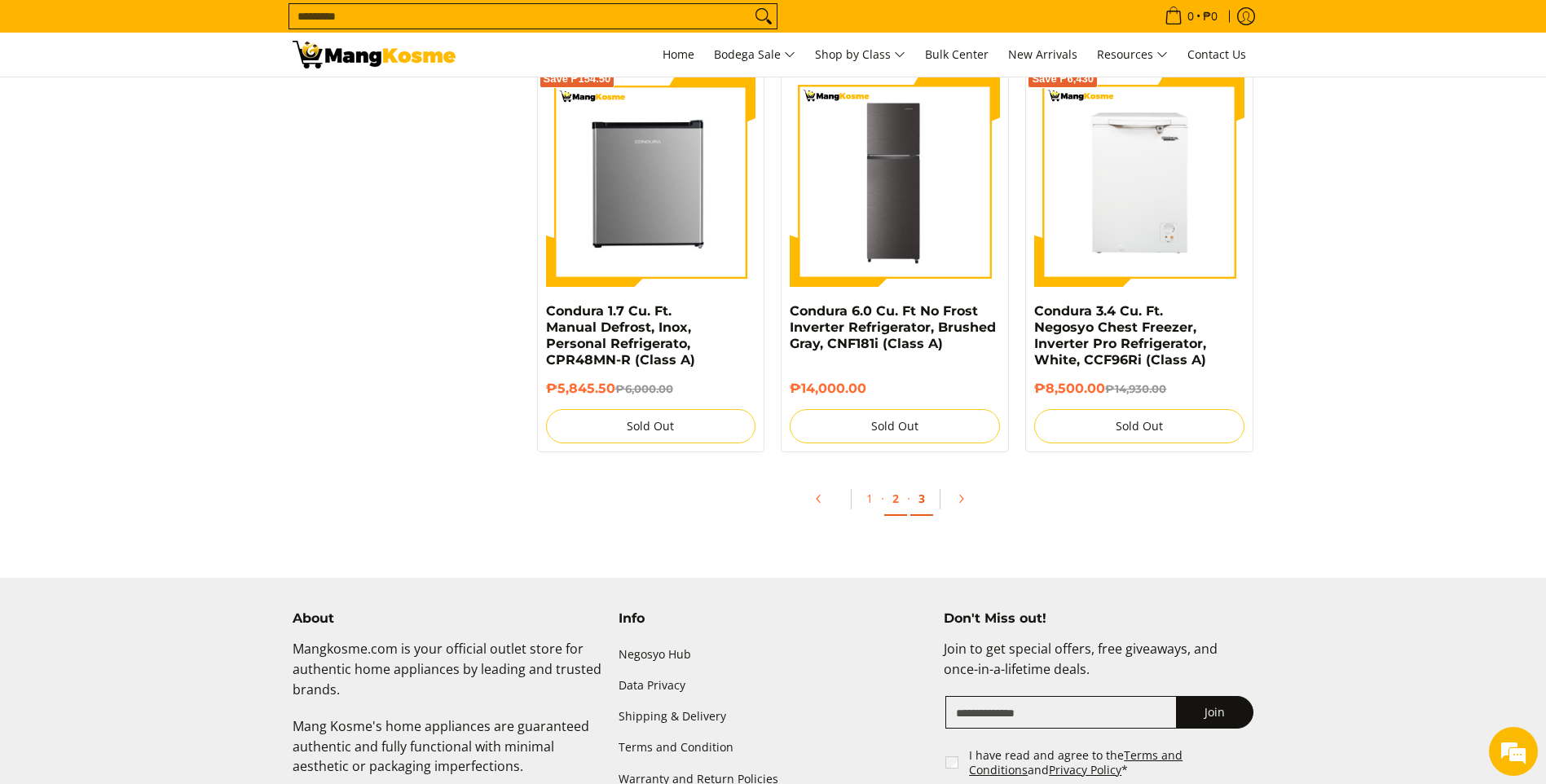 click on "3" at bounding box center [922, 499] 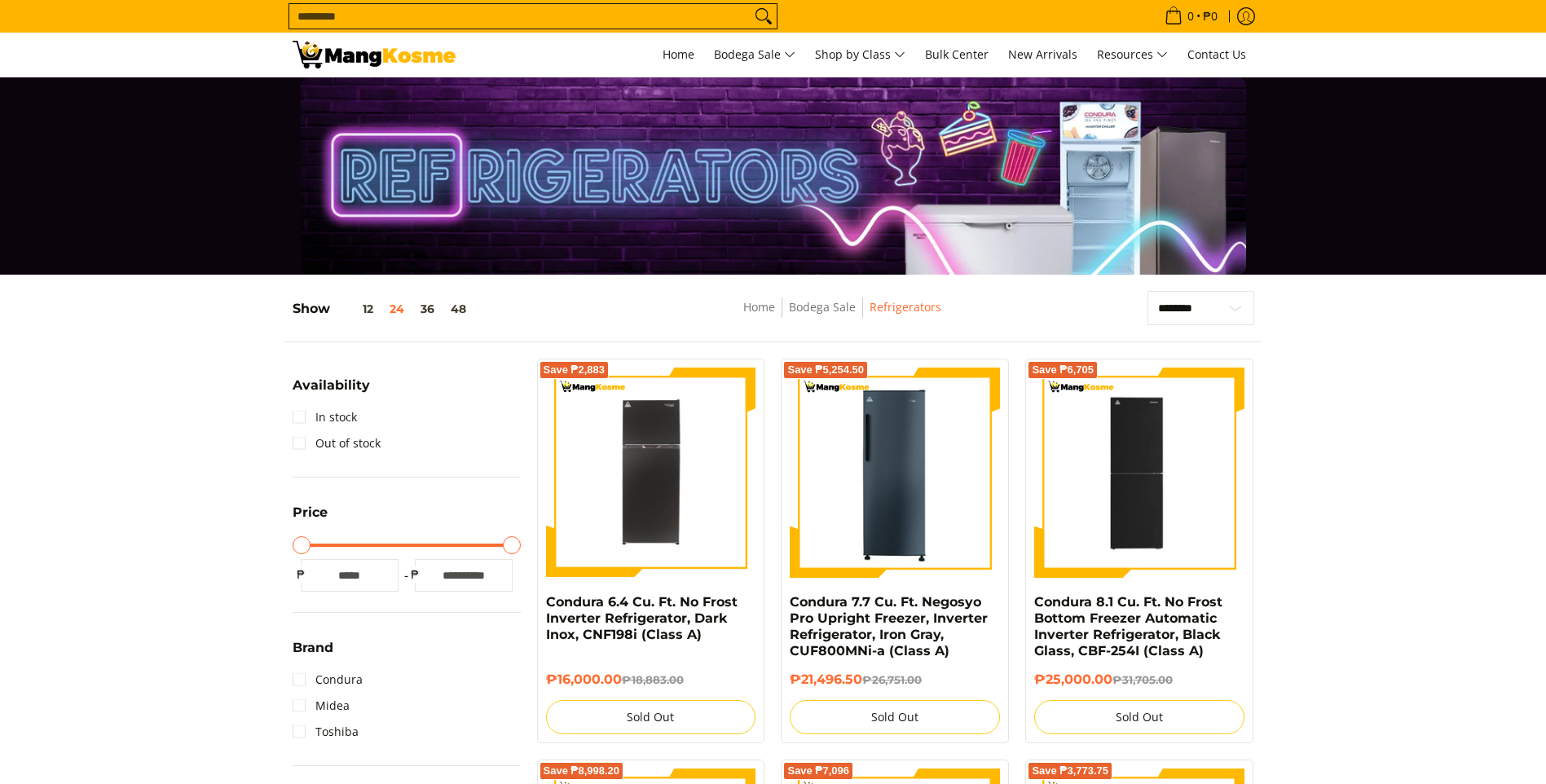 scroll, scrollTop: 0, scrollLeft: 0, axis: both 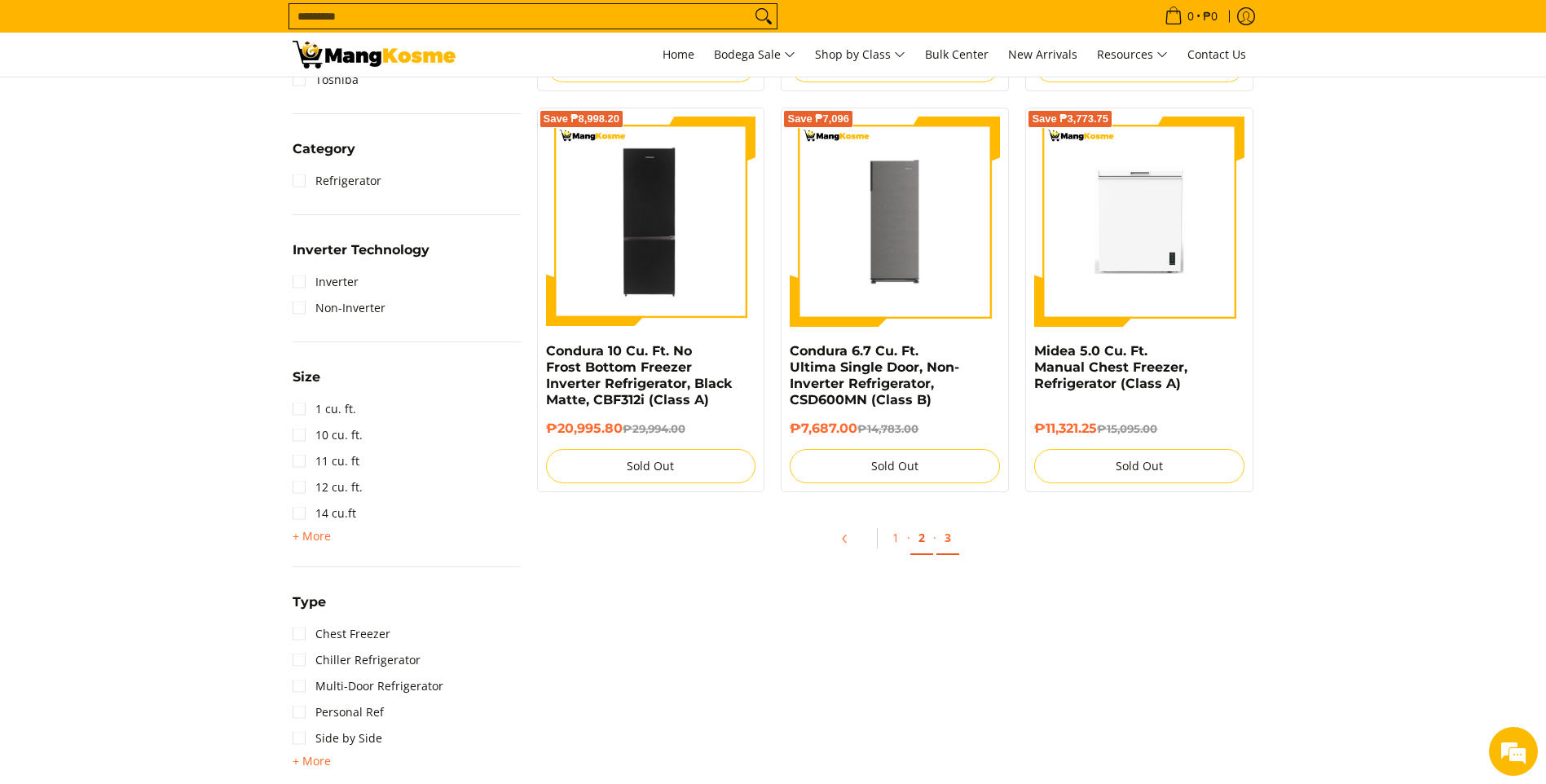click on "2" at bounding box center [922, 538] 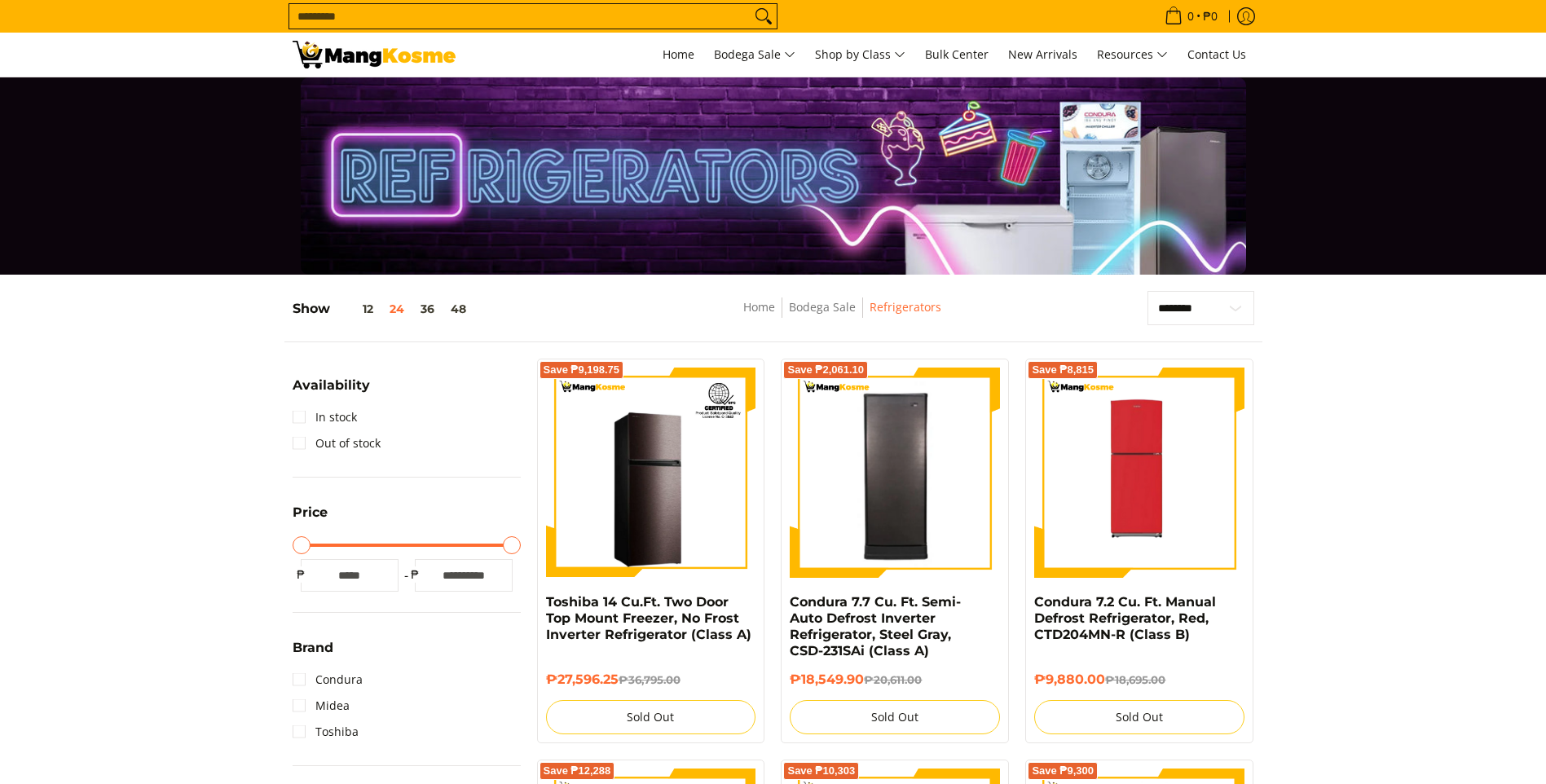 scroll, scrollTop: 0, scrollLeft: 0, axis: both 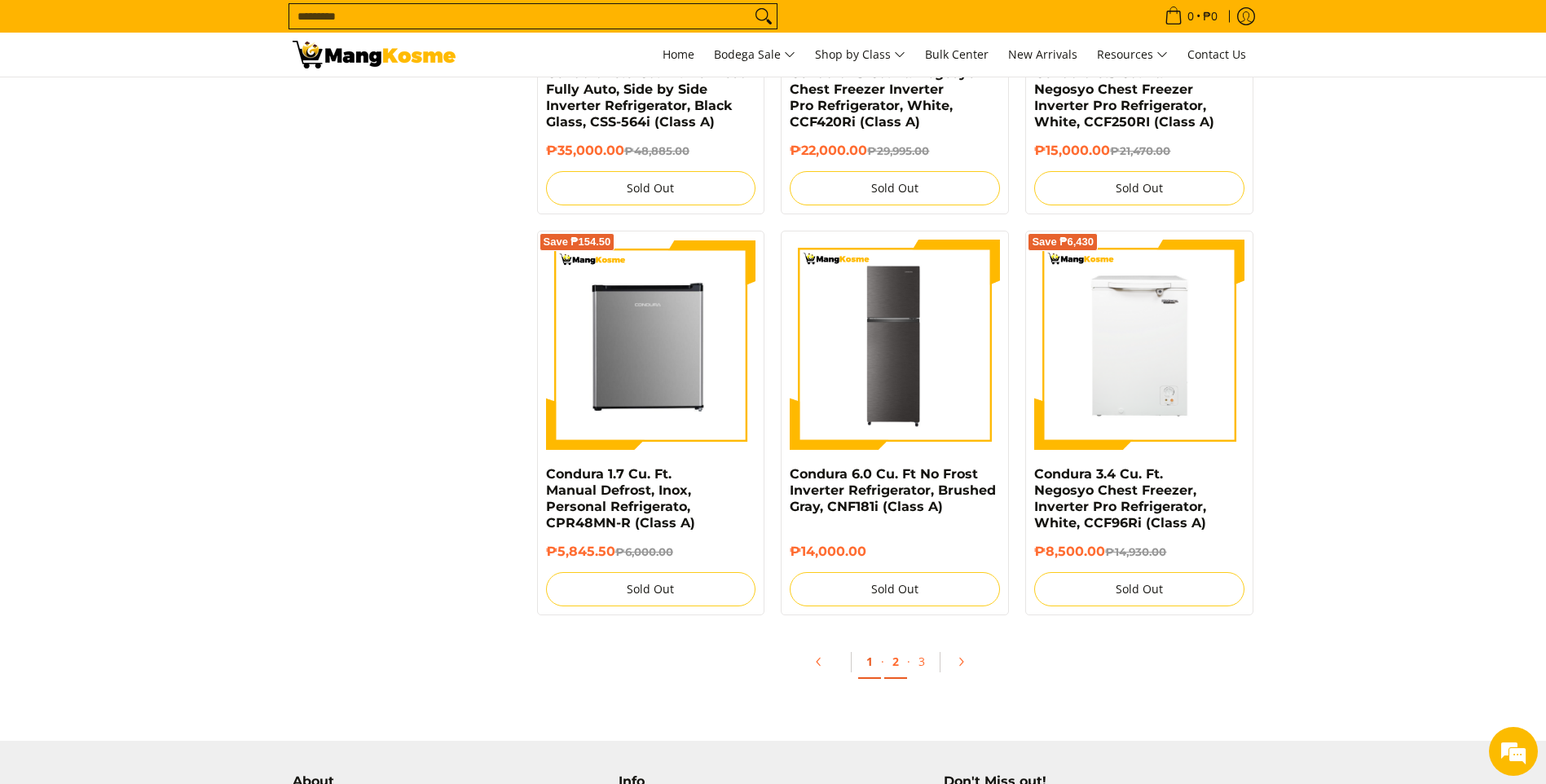 click on "1" at bounding box center [870, 662] 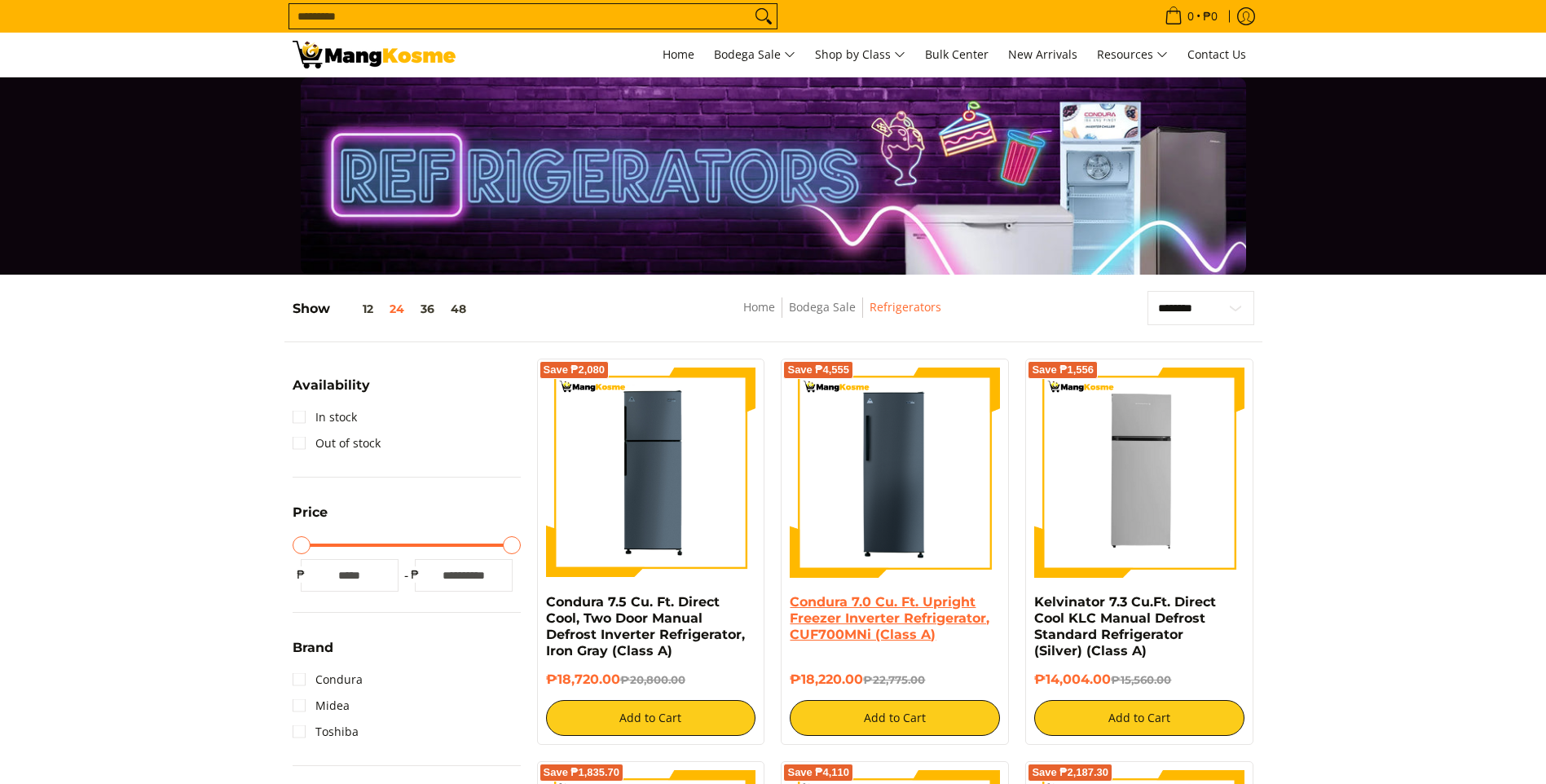 scroll, scrollTop: 0, scrollLeft: 0, axis: both 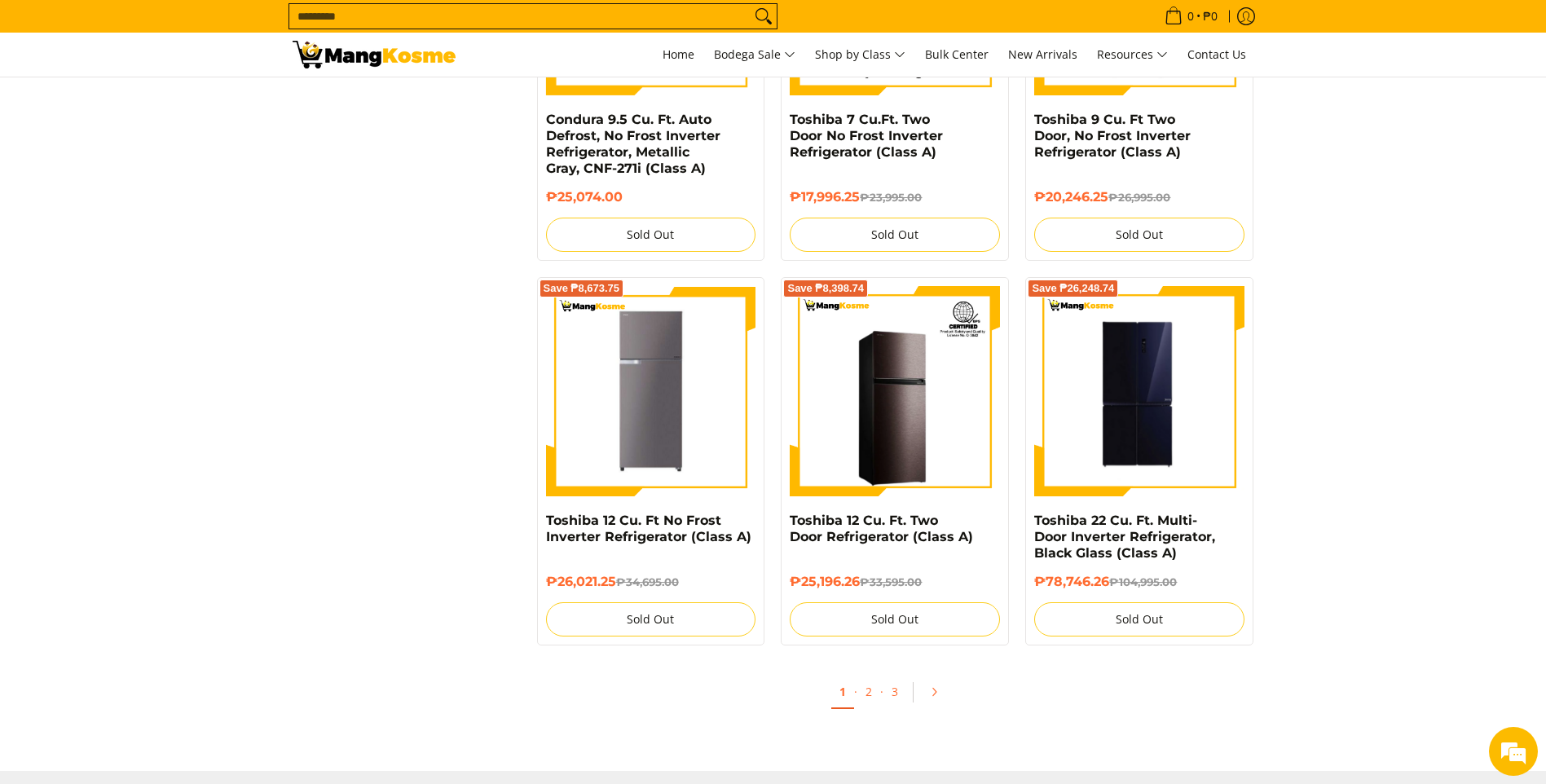 click at bounding box center [1139, 391] 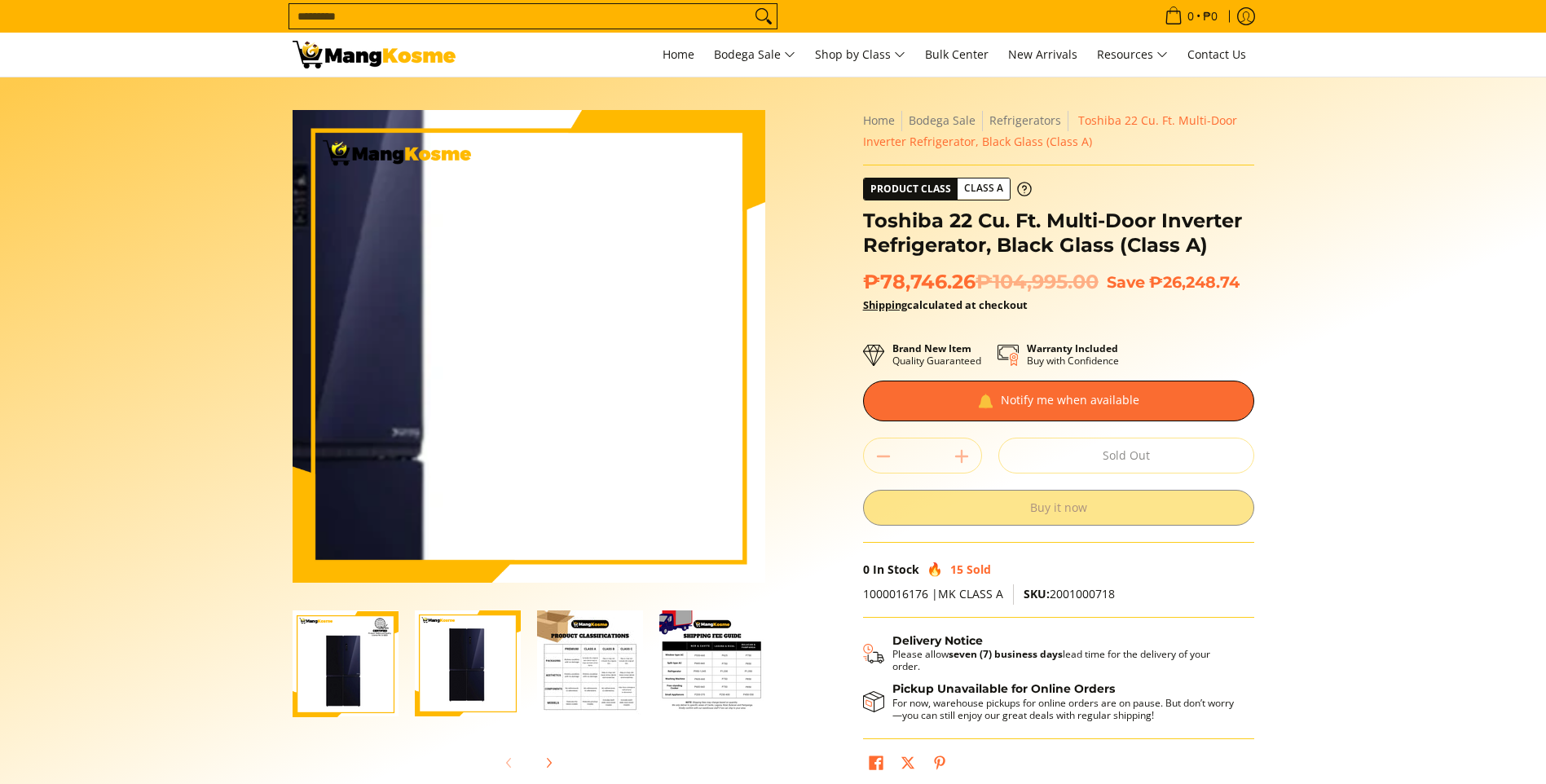 scroll, scrollTop: 163, scrollLeft: 0, axis: vertical 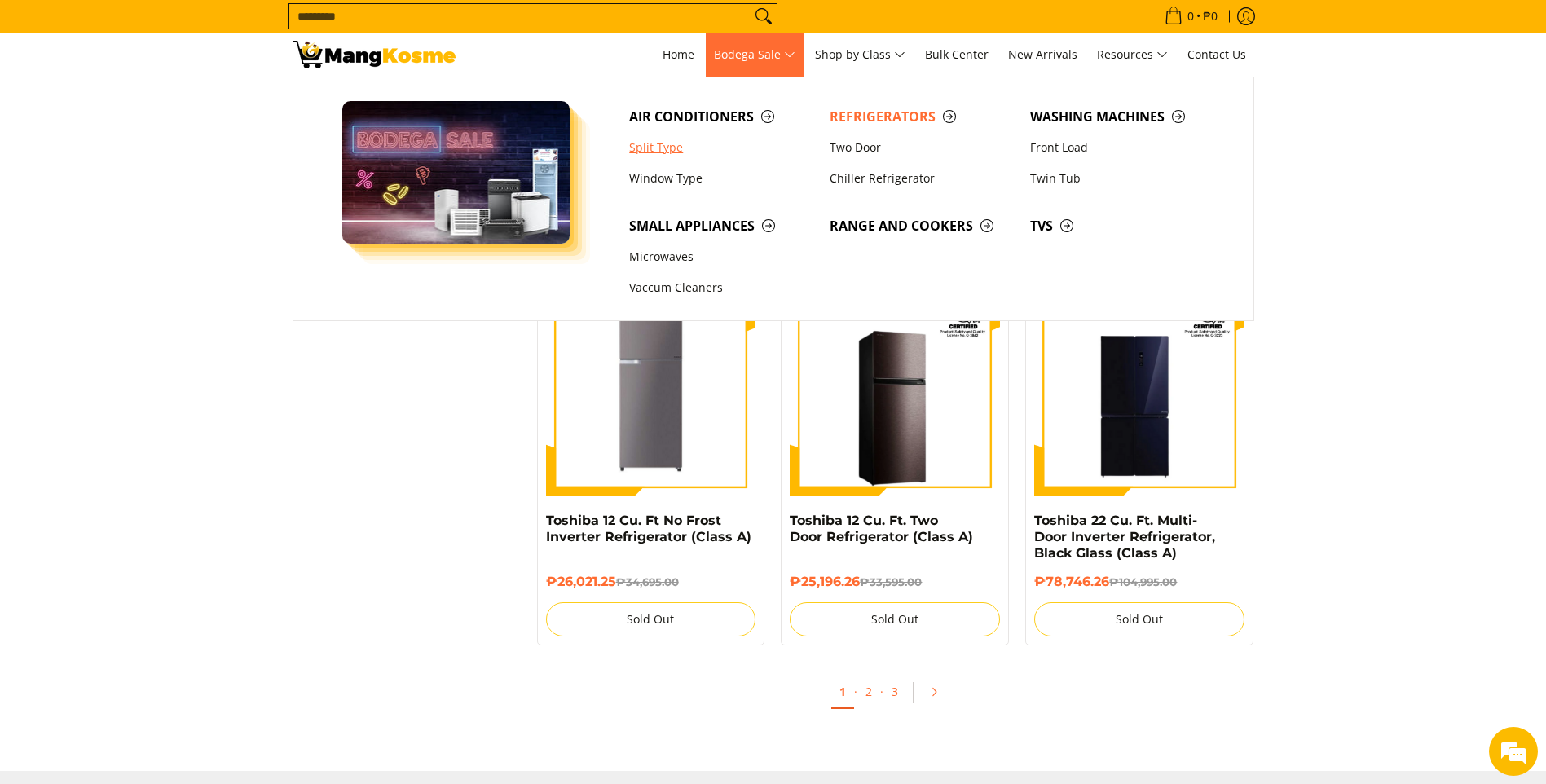 click on "Split Type" at bounding box center (721, 148) 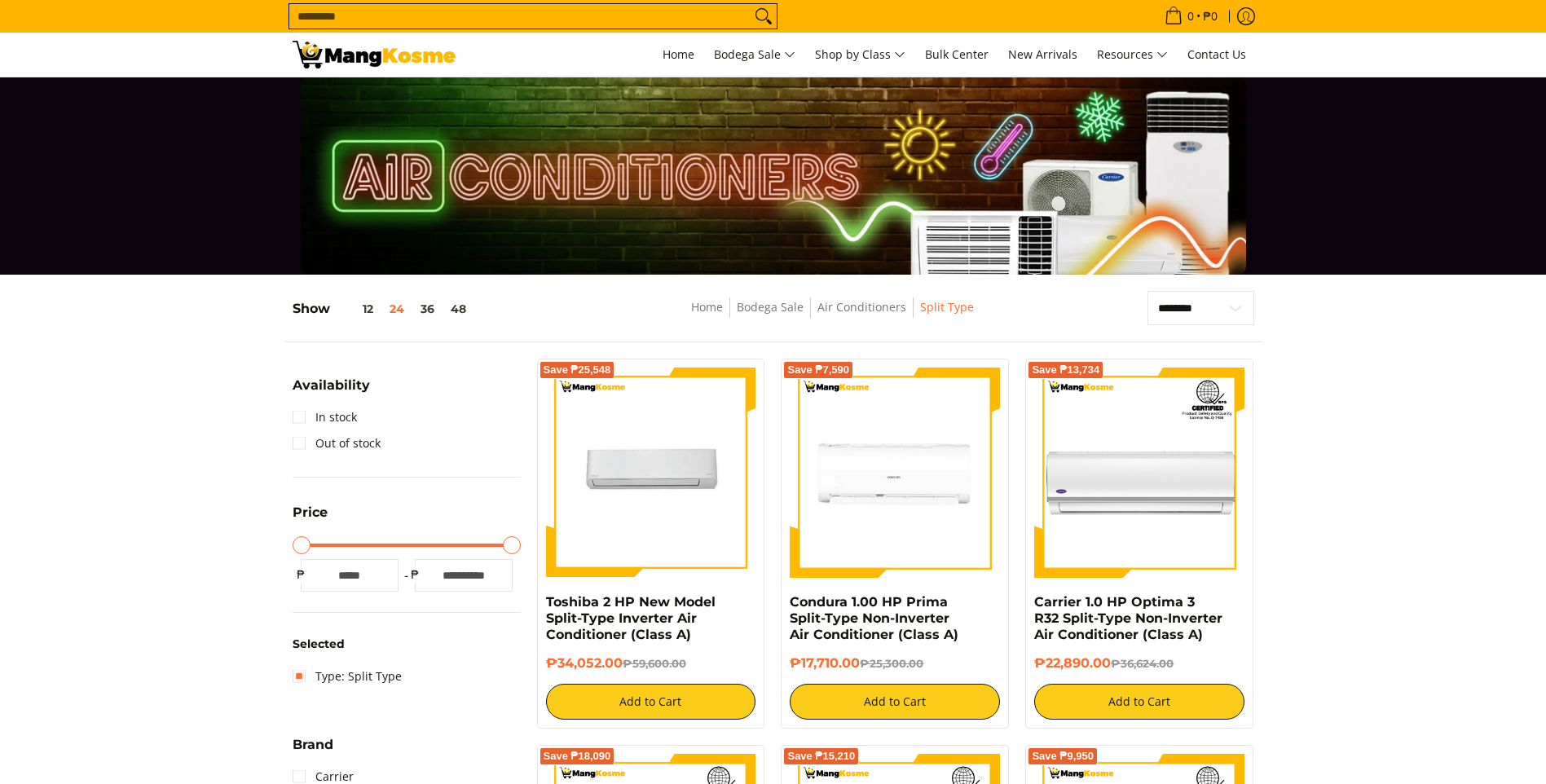 scroll, scrollTop: 326, scrollLeft: 0, axis: vertical 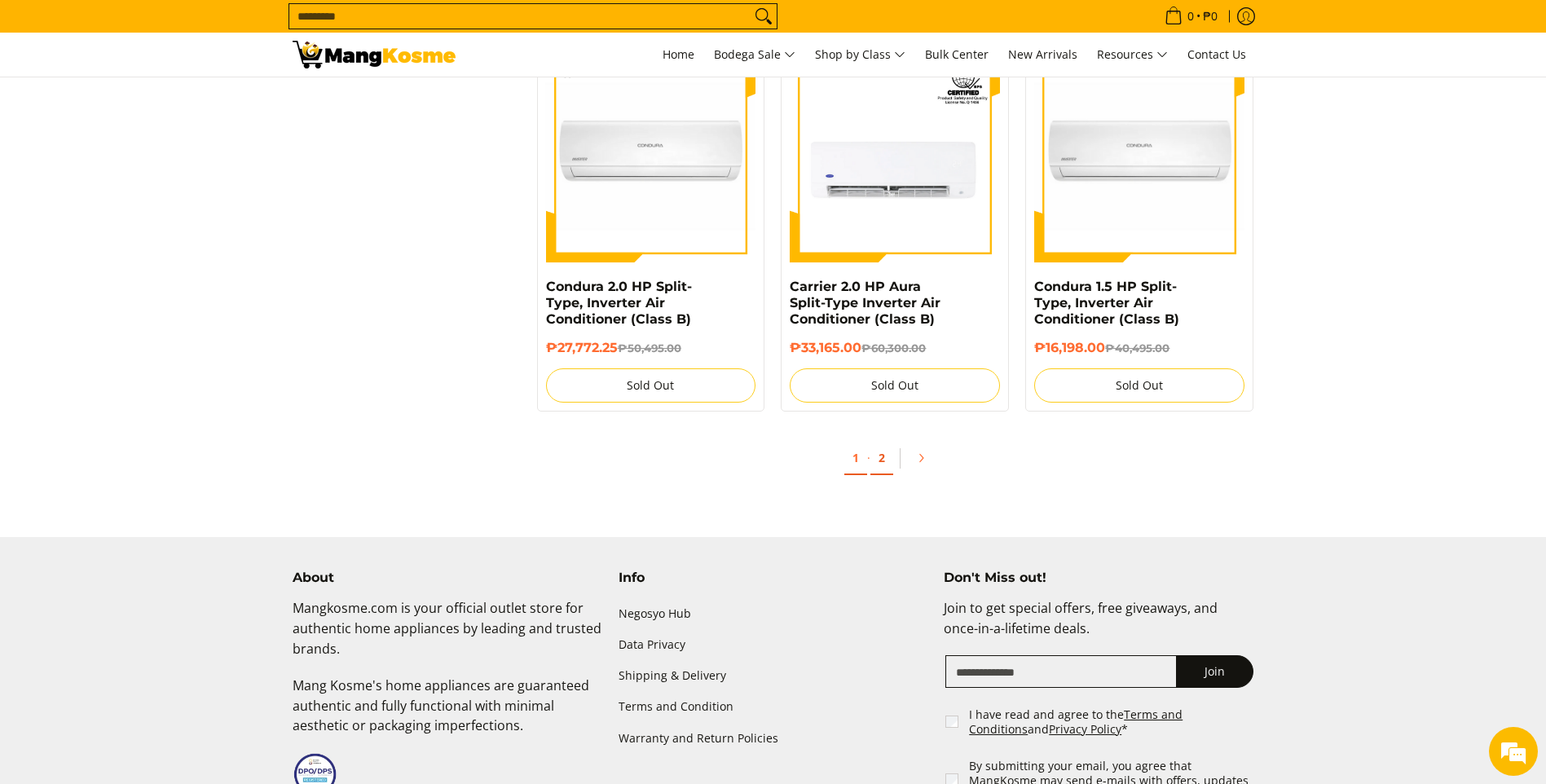 click on "2" at bounding box center [882, 458] 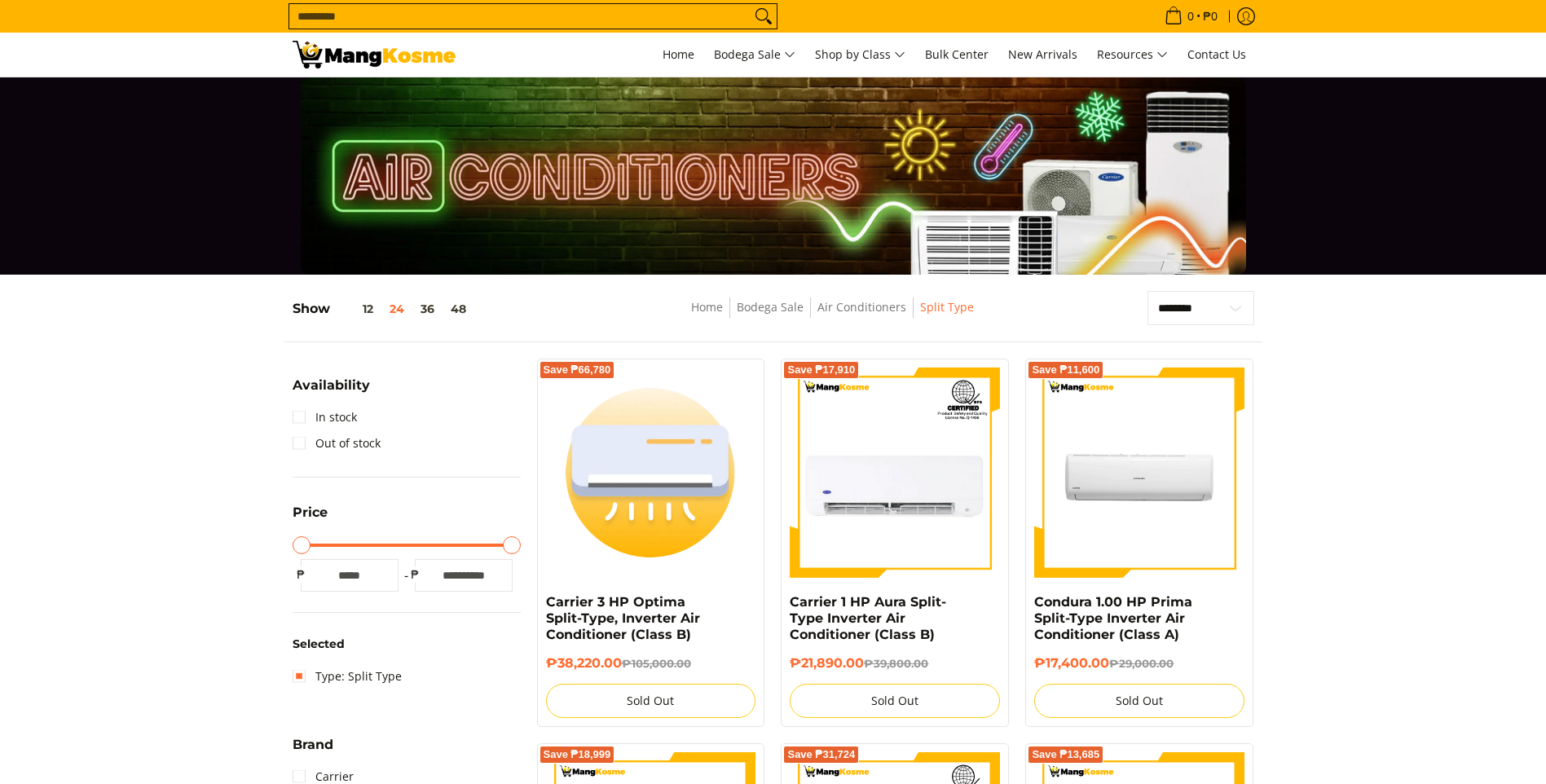 scroll, scrollTop: 163, scrollLeft: 0, axis: vertical 